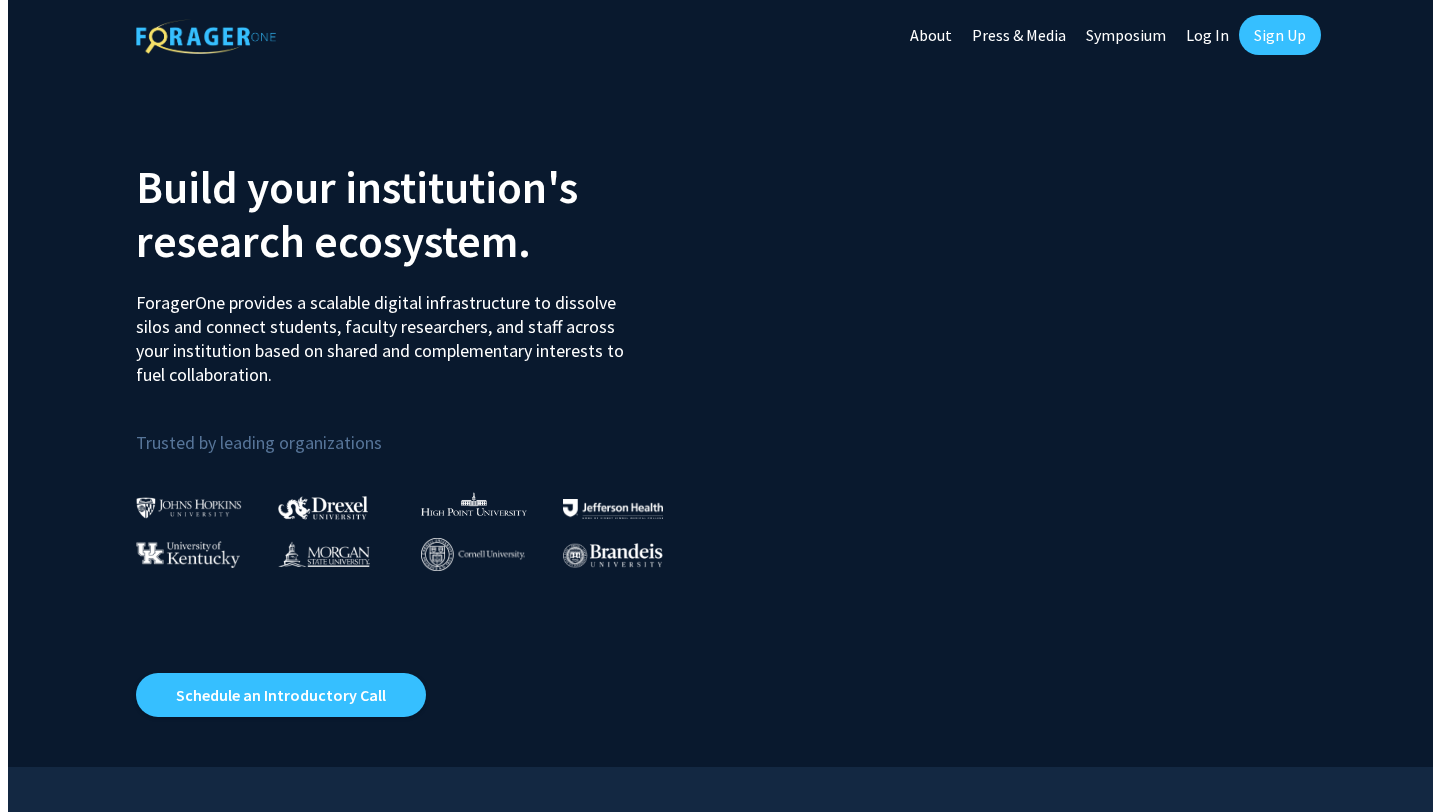 scroll, scrollTop: 0, scrollLeft: 0, axis: both 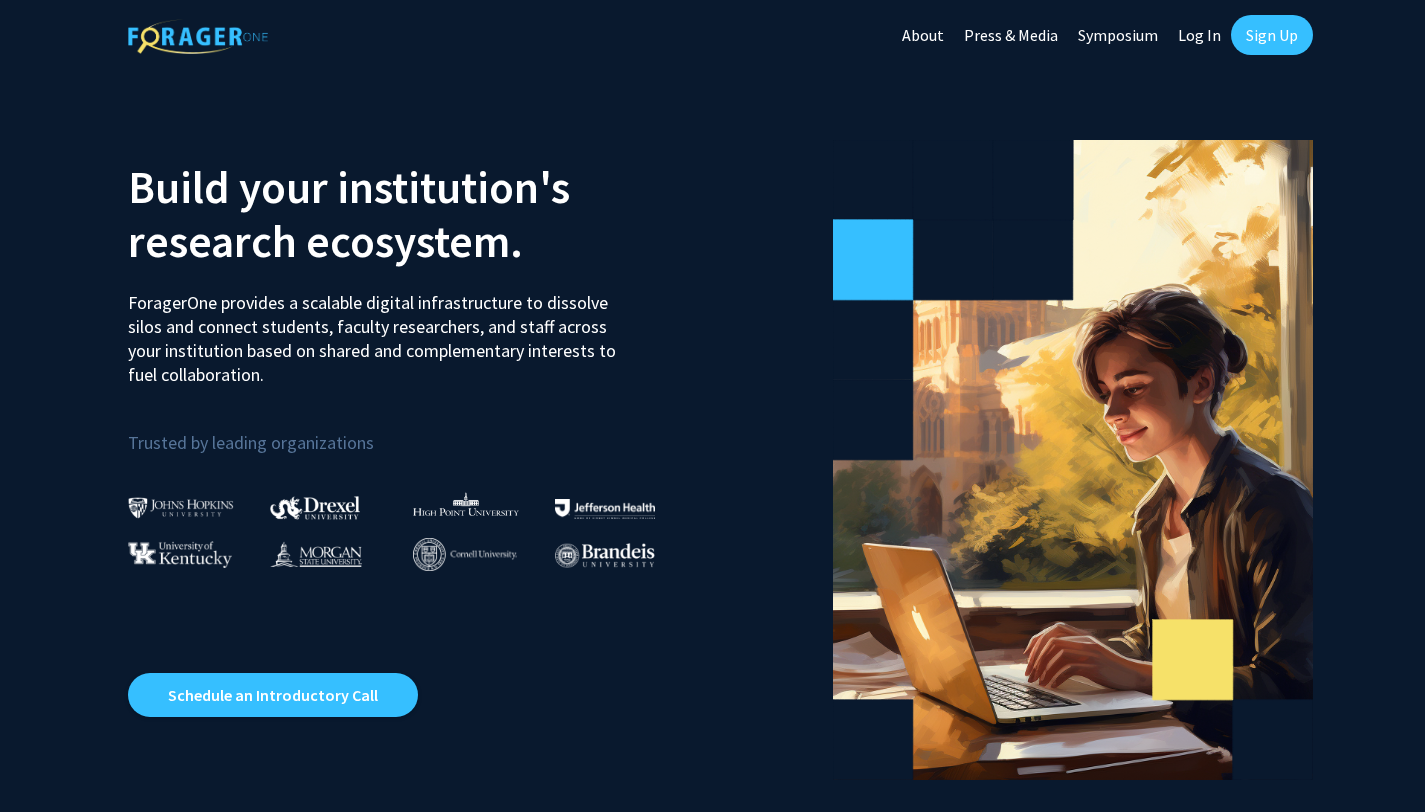 click on "Sign Up" 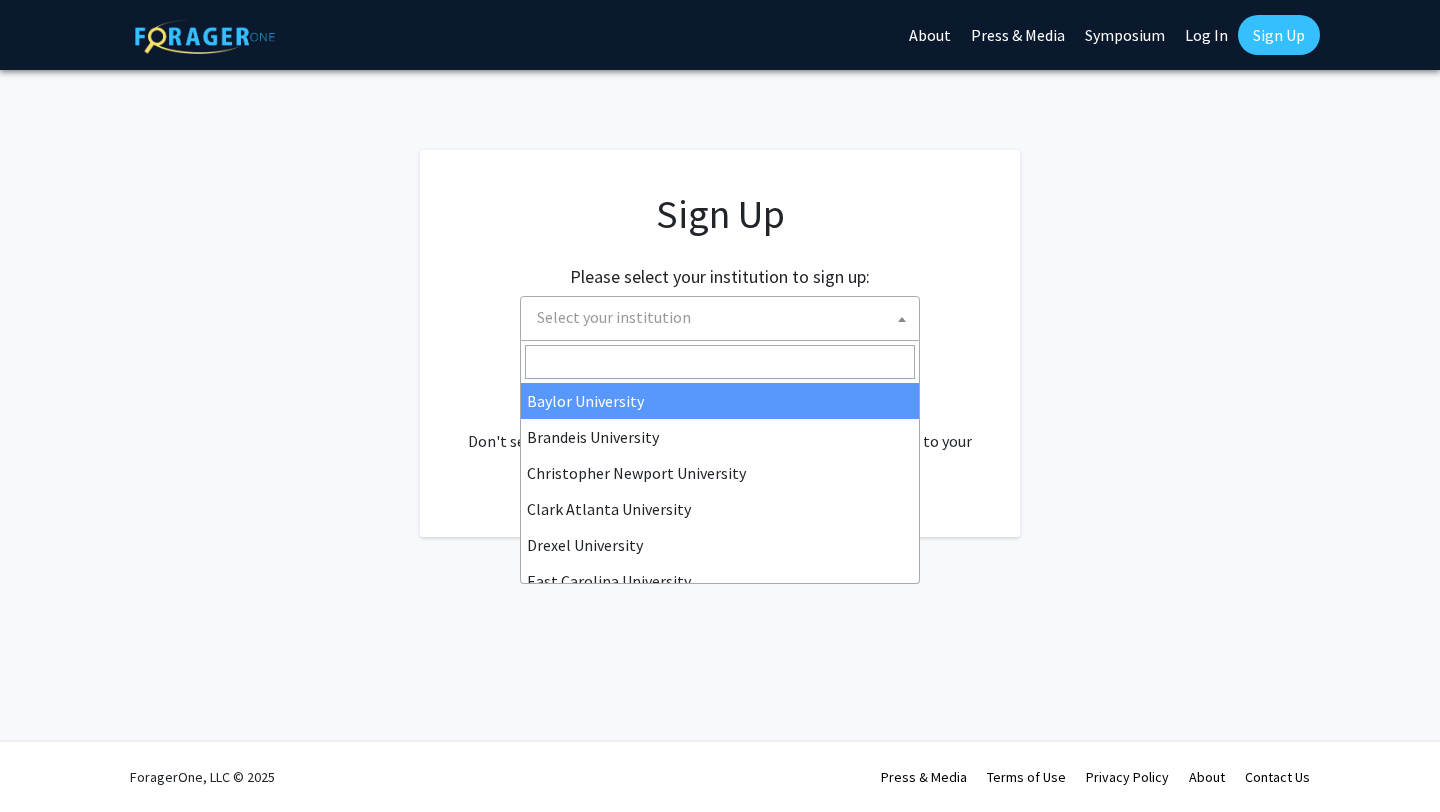 click on "Select your institution" at bounding box center (614, 317) 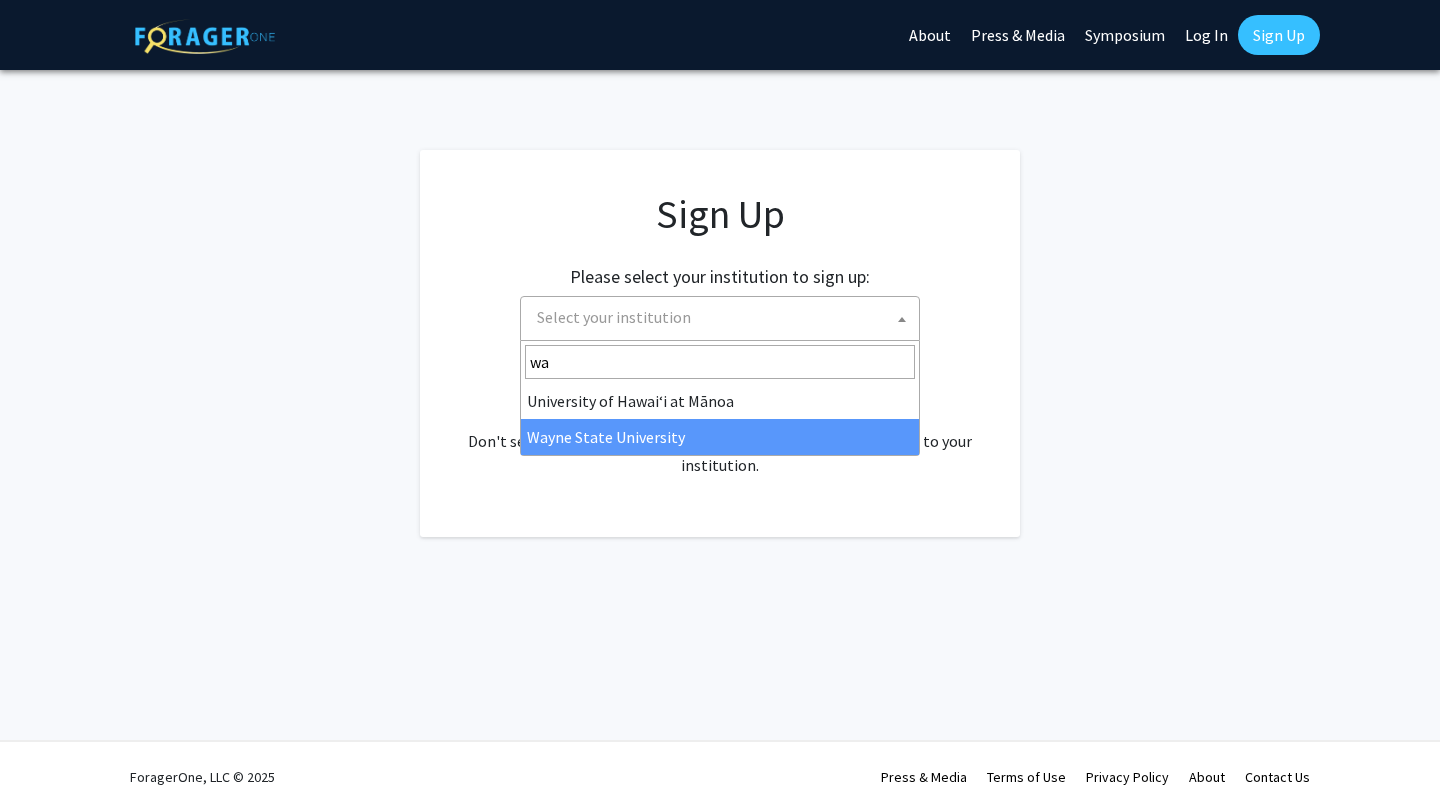 type on "wa" 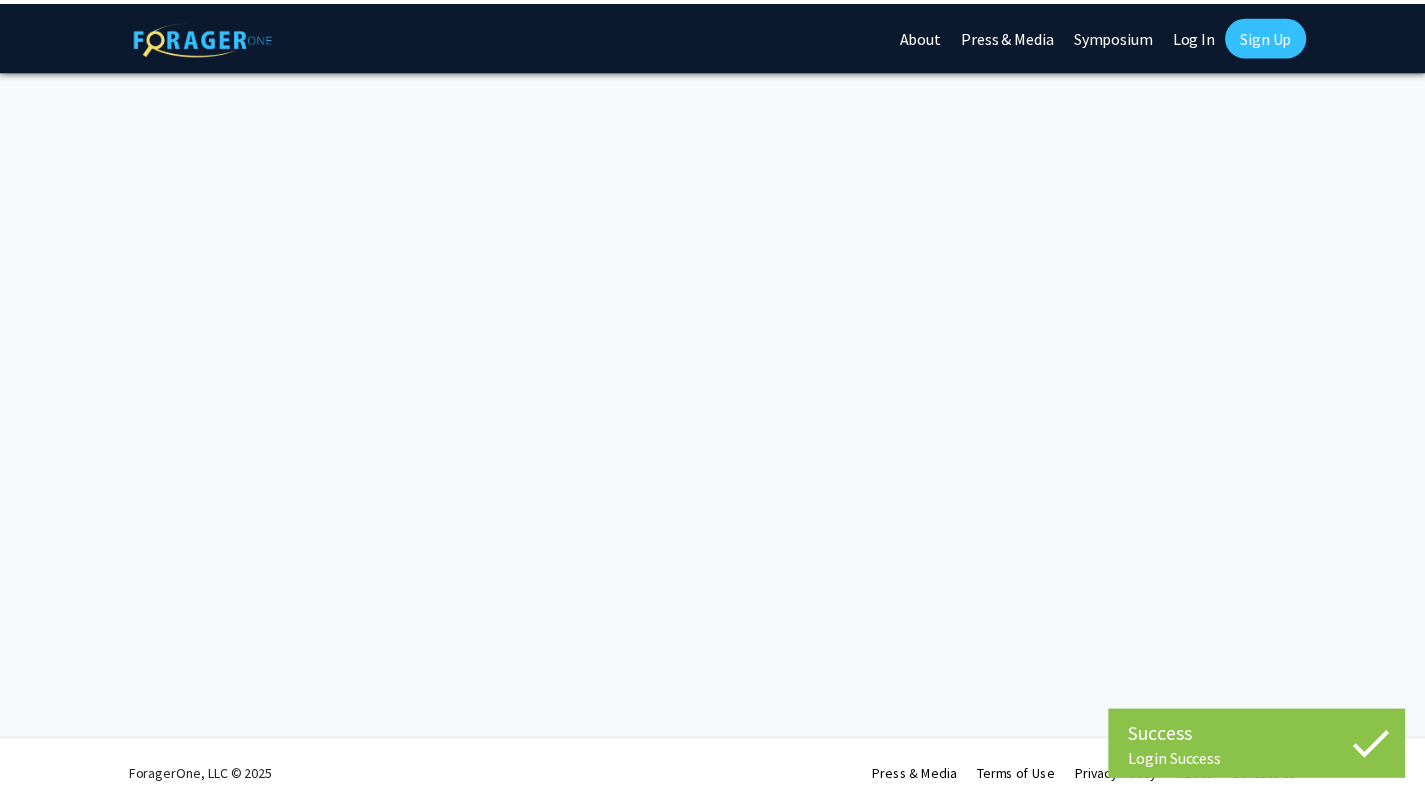 scroll, scrollTop: 0, scrollLeft: 0, axis: both 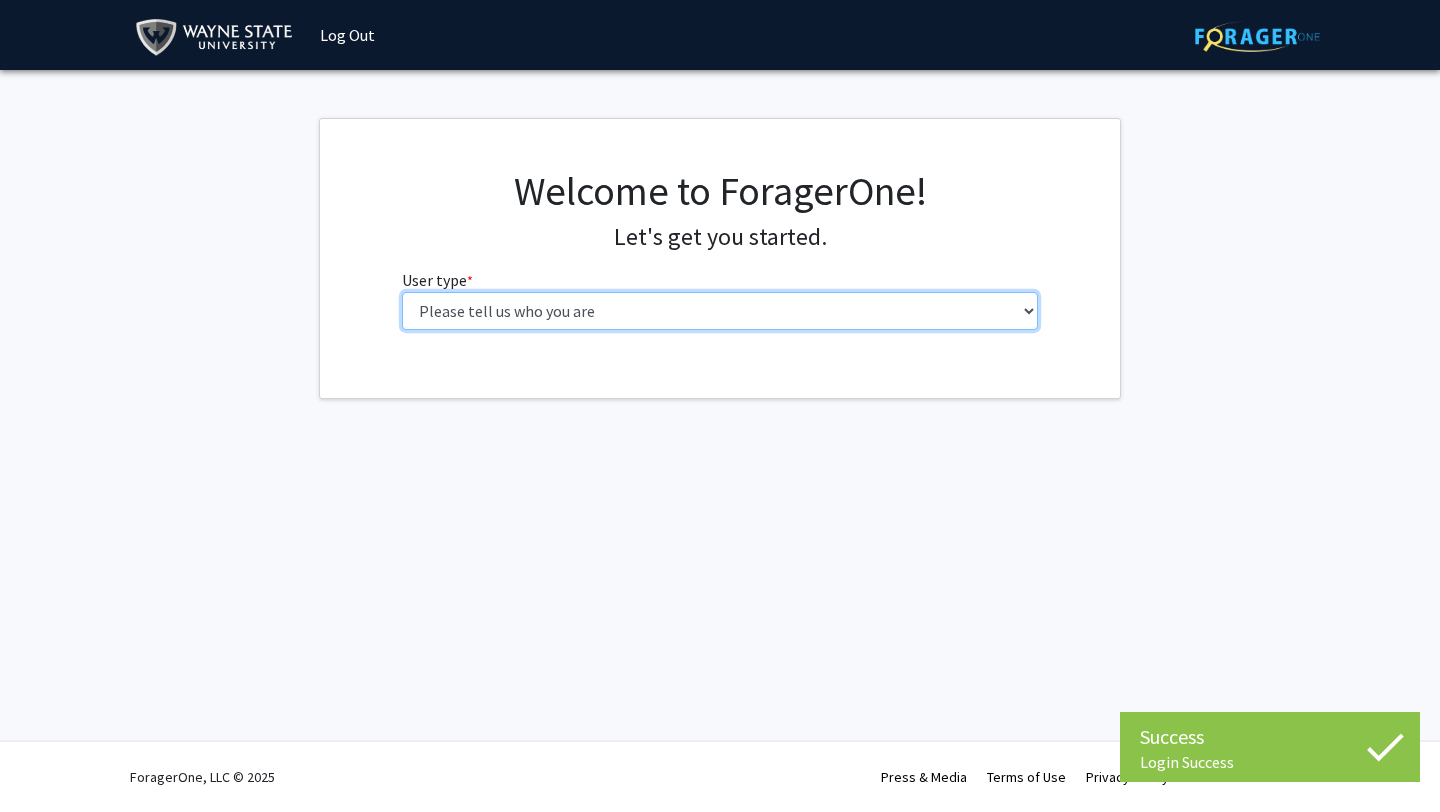click on "Please tell us who you are  Undergraduate Student   Master's Student   Doctoral Candidate (PhD, MD, DMD, PharmD, etc.)   Postdoctoral Researcher / Research Staff / Medical Resident / Medical Fellow   Faculty   Administrative Staff" at bounding box center [720, 311] 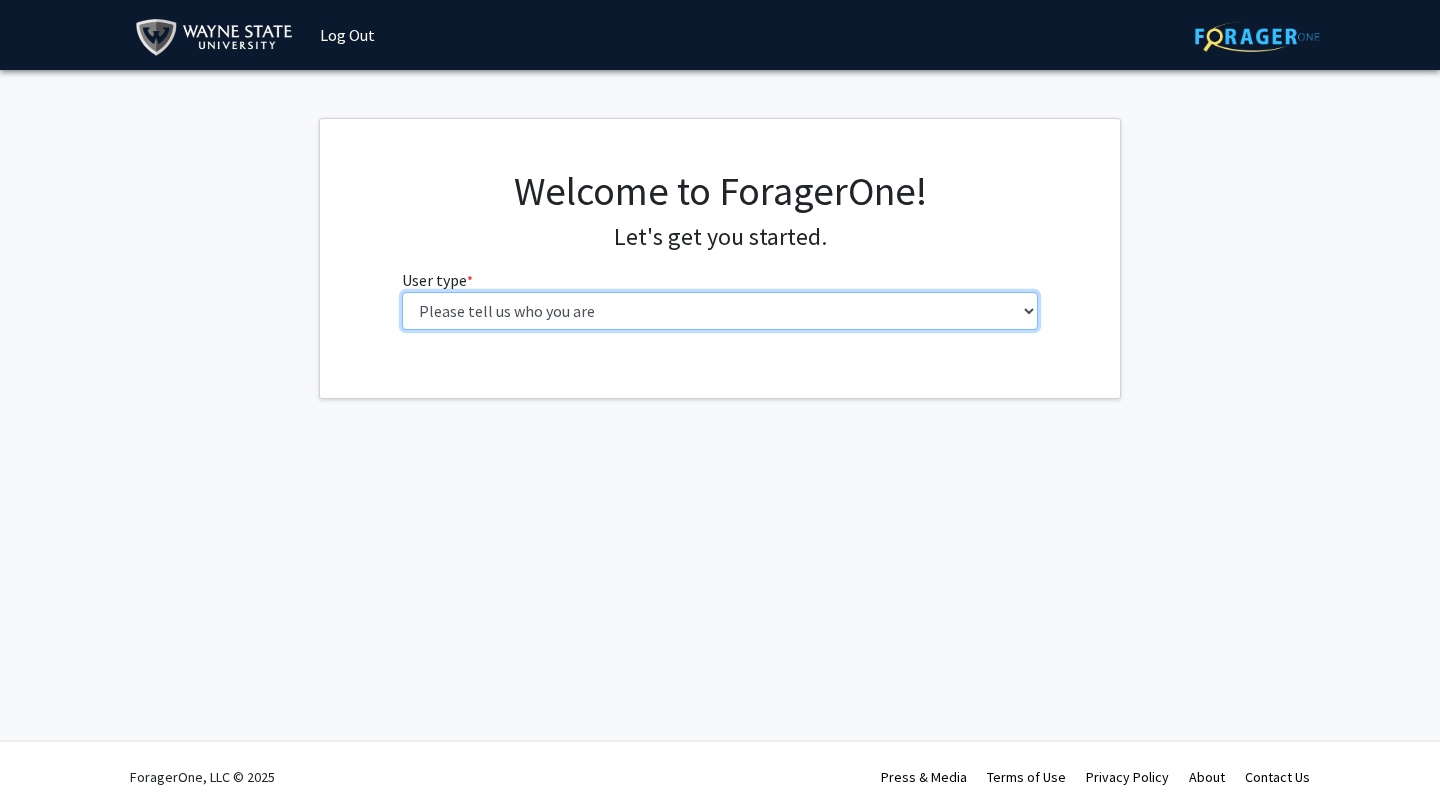 select on "3: doc" 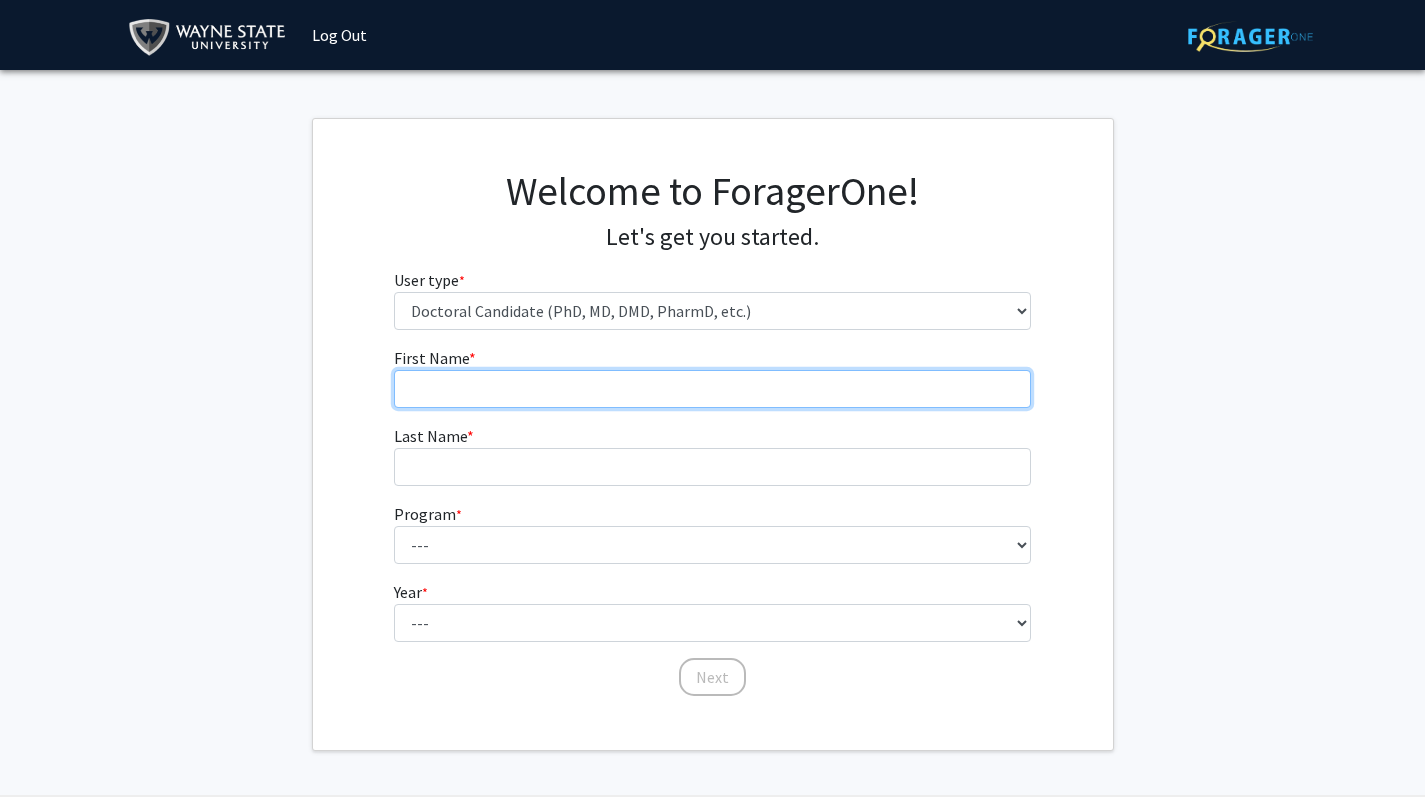 click on "First Name * required" at bounding box center (712, 389) 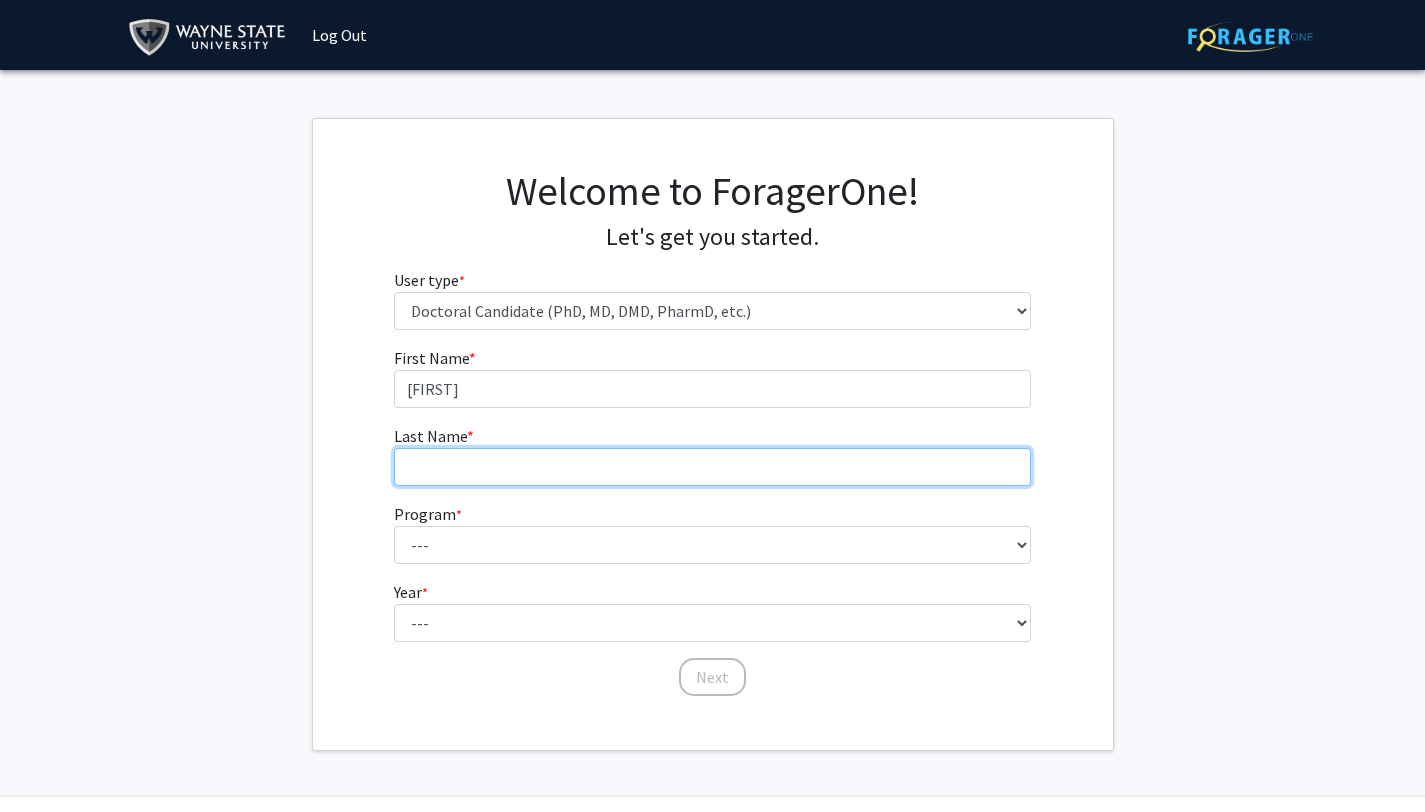 type on "[LAST]" 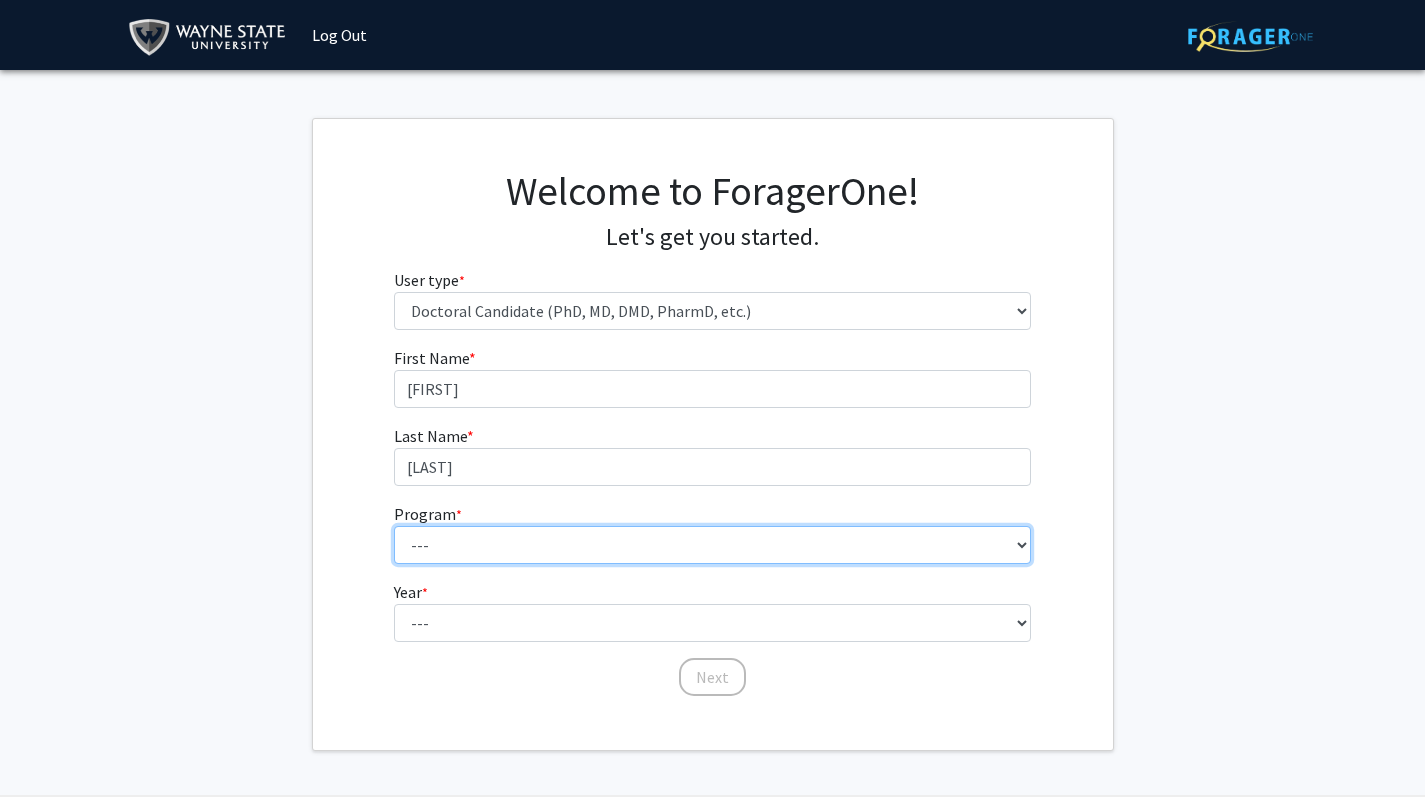 click on "---  Adult-Gerontology Acute Care Nurse Practitioner   Adult-Gerontology Primary Care Nurse Practitioner   Anatomy and Cell Biology   Anesthesia   Anthropology   Anthropology and Urban Sustainability (Dual title)   Audiology   Biochemistry and Molecular Biology   Biological Sciences   Biological Sciences and Urban Sustainability   Biomedical Engineering   Biomedical Imaging (Dual title)   Business Administration   Cancer Biology   Chemical Engineering   Chemistry   Civil Engineering   Communication   Communication and Urban Sustainability (Dual title)   Communication Sciences and Disorders   Computer Engineering   Computer Science   Counseling Psychology   Criminal Justice   Dispute Resolution   Economics   Educational Leadership & Policy Studies   Educational Studies   Electrical Engineering   English   Family Nurse Practitioner   French (Modern Languages)   German   Gerontology (Dual title)   History   Immunology and Microbiology   Industrial Engineering   Infant Mental Health (Dual title)   Kinesiology" at bounding box center [712, 545] 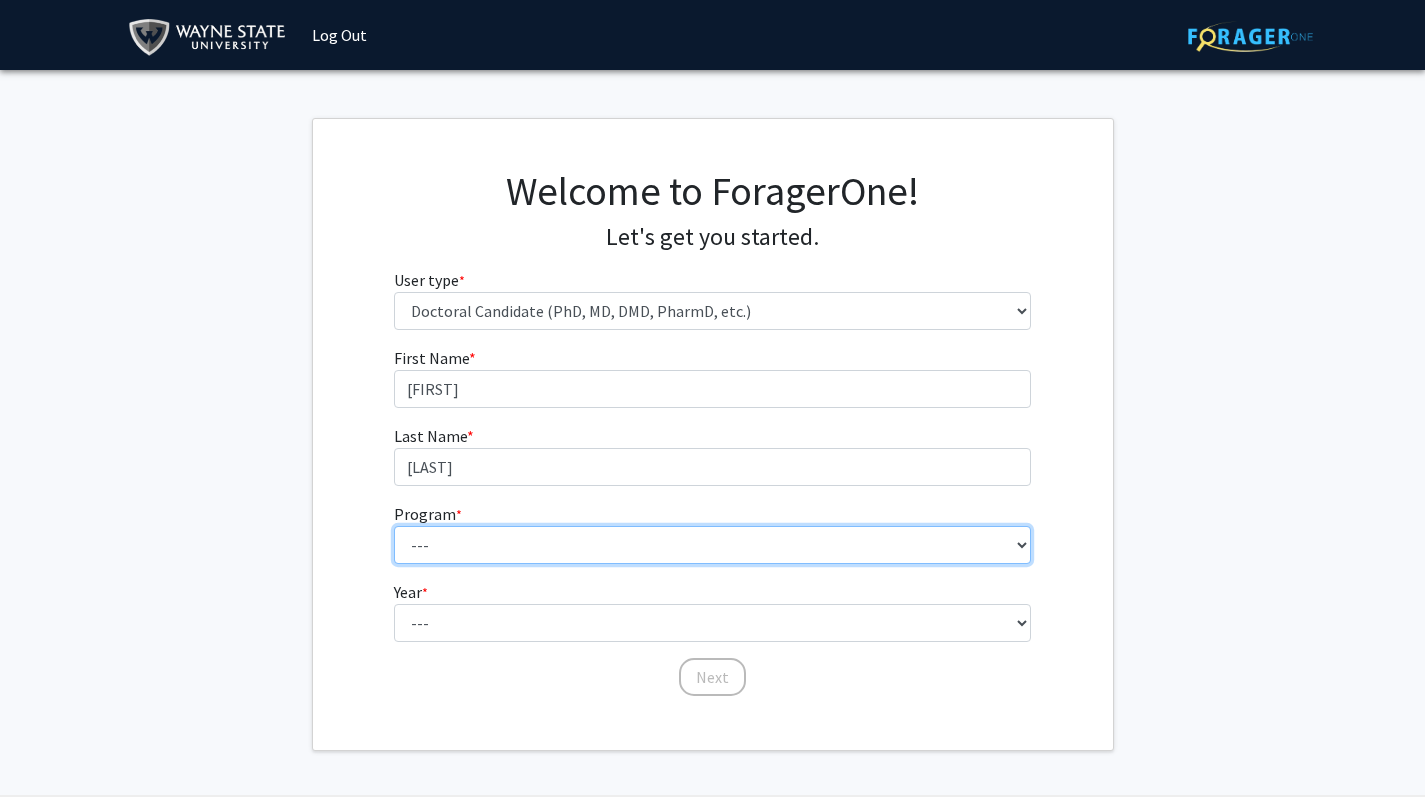 click on "---  Adult-Gerontology Acute Care Nurse Practitioner   Adult-Gerontology Primary Care Nurse Practitioner   Anatomy and Cell Biology   Anesthesia   Anthropology   Anthropology and Urban Sustainability (Dual title)   Audiology   Biochemistry and Molecular Biology   Biological Sciences   Biological Sciences and Urban Sustainability   Biomedical Engineering   Biomedical Imaging (Dual title)   Business Administration   Cancer Biology   Chemical Engineering   Chemistry   Civil Engineering   Communication   Communication and Urban Sustainability (Dual title)   Communication Sciences and Disorders   Computer Engineering   Computer Science   Counseling Psychology   Criminal Justice   Dispute Resolution   Economics   Educational Leadership & Policy Studies   Educational Studies   Electrical Engineering   English   Family Nurse Practitioner   French (Modern Languages)   German   Gerontology (Dual title)   History   Immunology and Microbiology   Industrial Engineering   Infant Mental Health (Dual title)   Kinesiology" at bounding box center (712, 545) 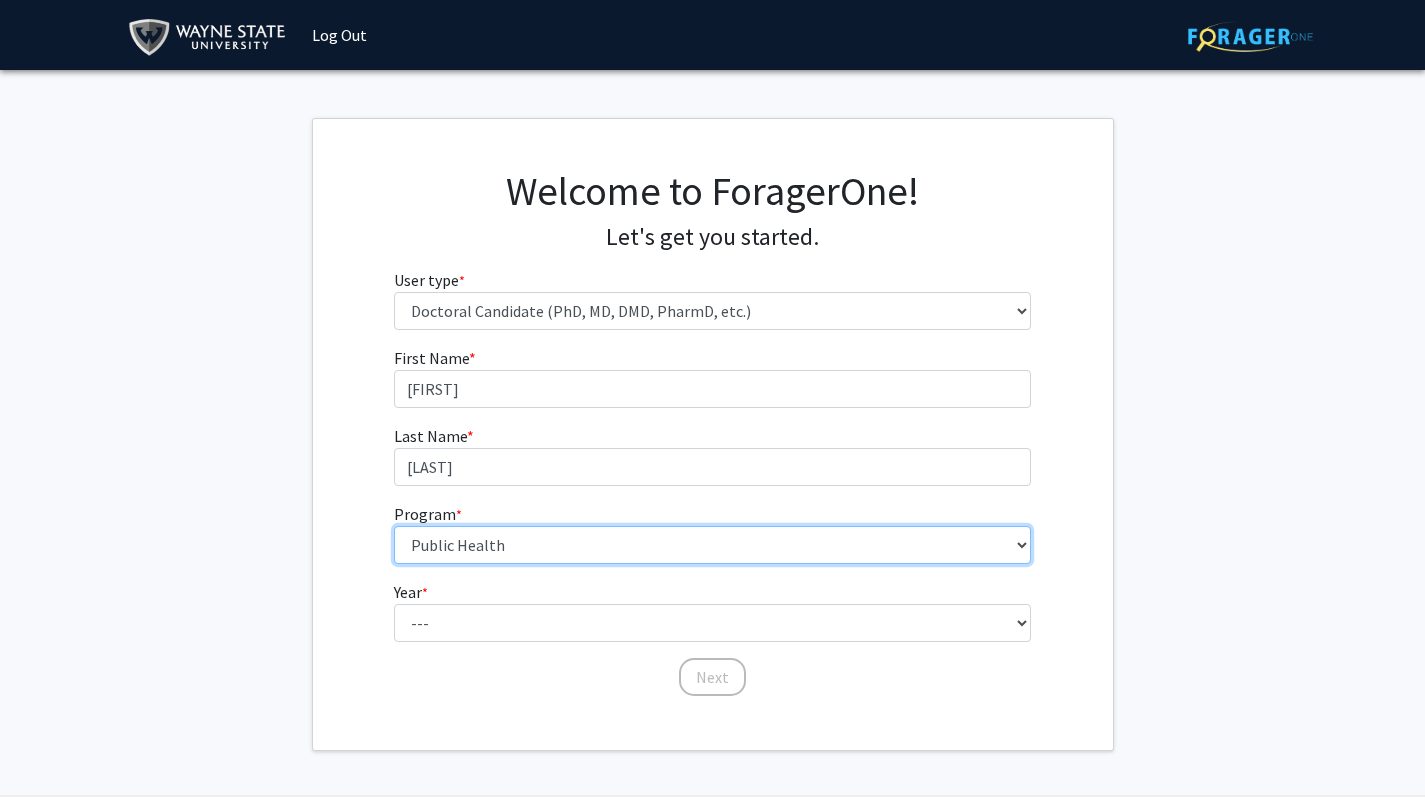 click on "---  Adult-Gerontology Acute Care Nurse Practitioner   Adult-Gerontology Primary Care Nurse Practitioner   Anatomy and Cell Biology   Anesthesia   Anthropology   Anthropology and Urban Sustainability (Dual title)   Audiology   Biochemistry and Molecular Biology   Biological Sciences   Biological Sciences and Urban Sustainability   Biomedical Engineering   Biomedical Imaging (Dual title)   Business Administration   Cancer Biology   Chemical Engineering   Chemistry   Civil Engineering   Communication   Communication and Urban Sustainability (Dual title)   Communication Sciences and Disorders   Computer Engineering   Computer Science   Counseling Psychology   Criminal Justice   Dispute Resolution   Economics   Educational Leadership & Policy Studies   Educational Studies   Electrical Engineering   English   Family Nurse Practitioner   French (Modern Languages)   German   Gerontology (Dual title)   History   Immunology and Microbiology   Industrial Engineering   Infant Mental Health (Dual title)   Kinesiology" at bounding box center (712, 545) 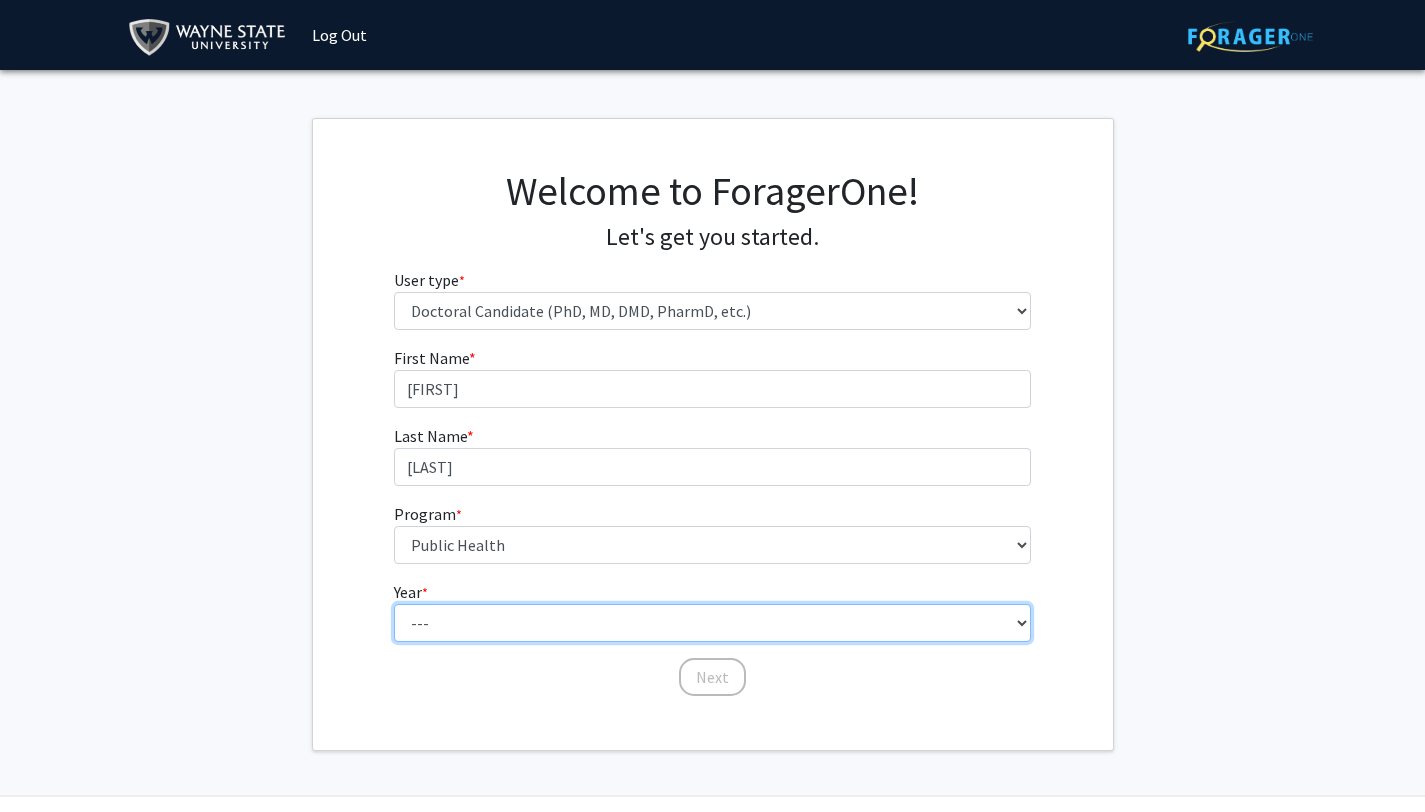 click on "---  First Year   Second Year   Third Year   Fourth Year   Fifth Year   Sixth Year   Seventh Year   Eighth Year   Ninth Year   Tenth Year" at bounding box center [712, 623] 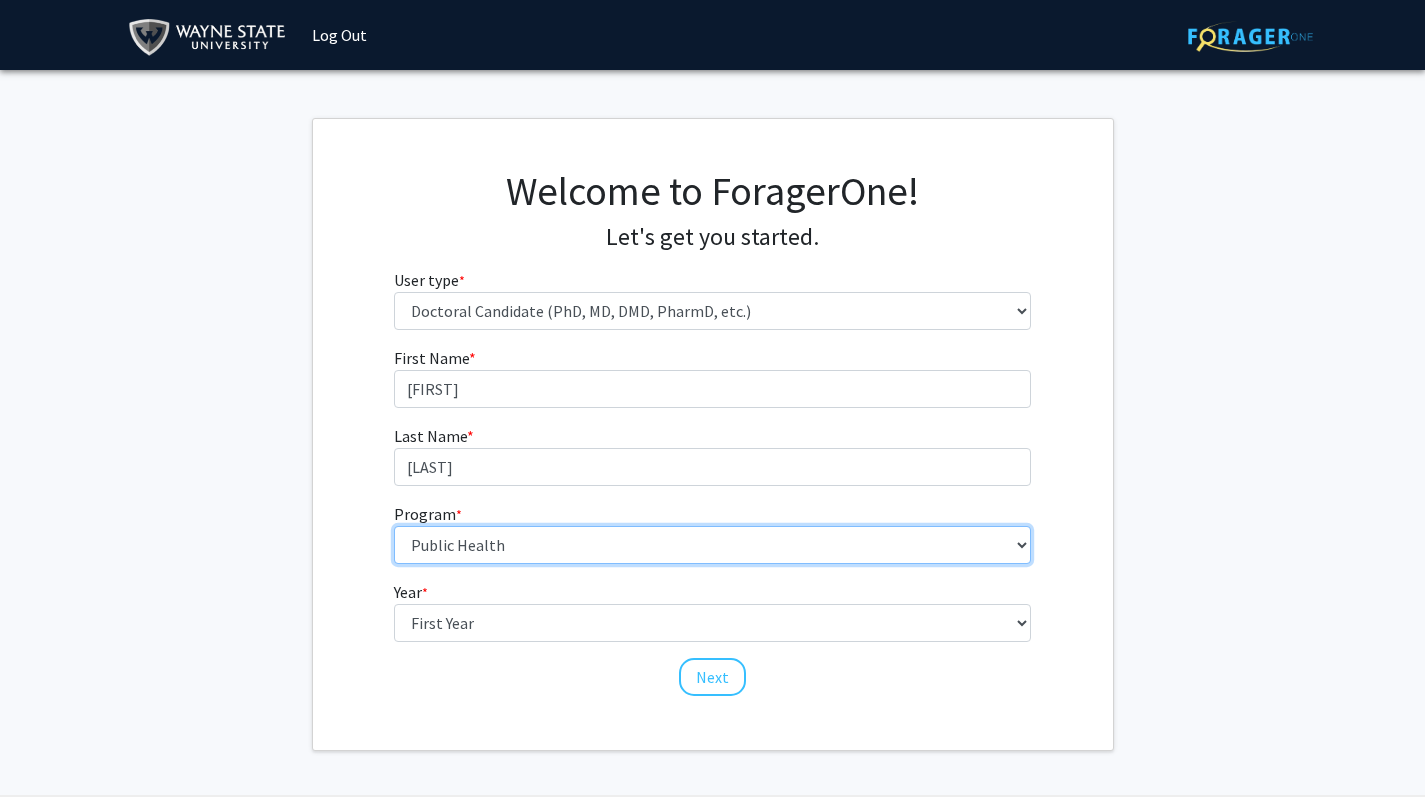 click on "---  Adult-Gerontology Acute Care Nurse Practitioner   Adult-Gerontology Primary Care Nurse Practitioner   Anatomy and Cell Biology   Anesthesia   Anthropology   Anthropology and Urban Sustainability (Dual title)   Audiology   Biochemistry and Molecular Biology   Biological Sciences   Biological Sciences and Urban Sustainability   Biomedical Engineering   Biomedical Imaging (Dual title)   Business Administration   Cancer Biology   Chemical Engineering   Chemistry   Civil Engineering   Communication   Communication and Urban Sustainability (Dual title)   Communication Sciences and Disorders   Computer Engineering   Computer Science   Counseling Psychology   Criminal Justice   Dispute Resolution   Economics   Educational Leadership & Policy Studies   Educational Studies   Electrical Engineering   English   Family Nurse Practitioner   French (Modern Languages)   German   Gerontology (Dual title)   History   Immunology and Microbiology   Industrial Engineering   Infant Mental Health (Dual title)   Kinesiology" at bounding box center (712, 545) 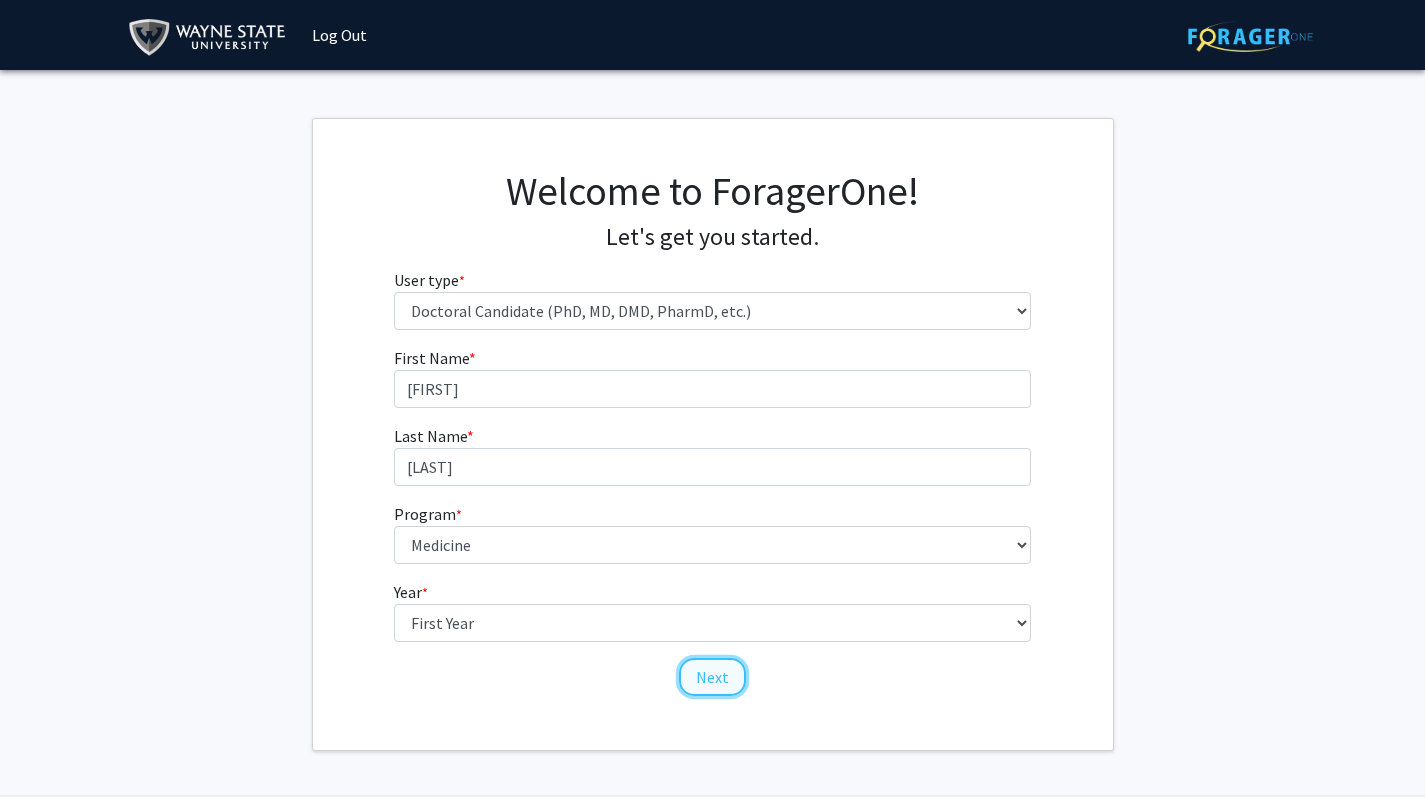 click on "Next" 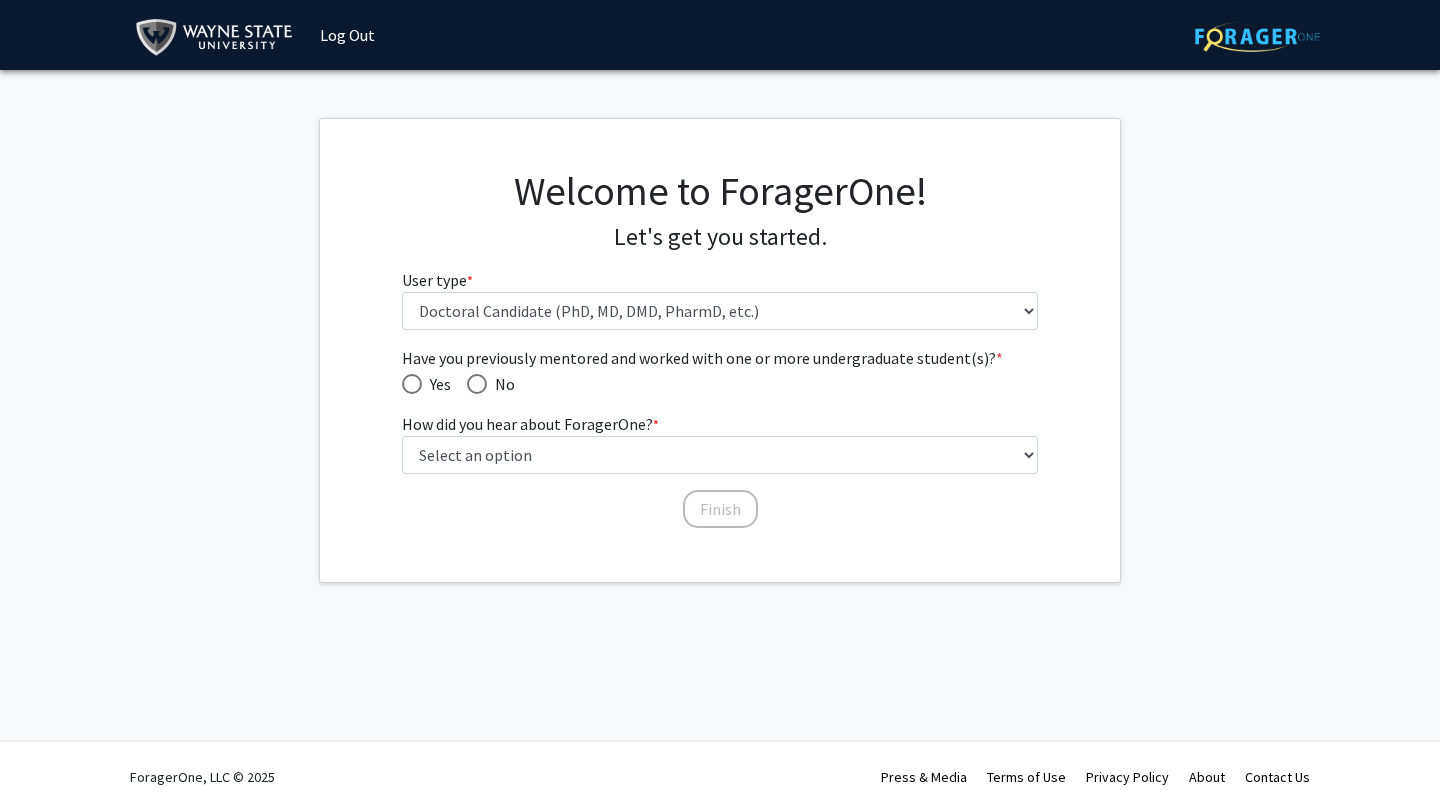 click at bounding box center (412, 384) 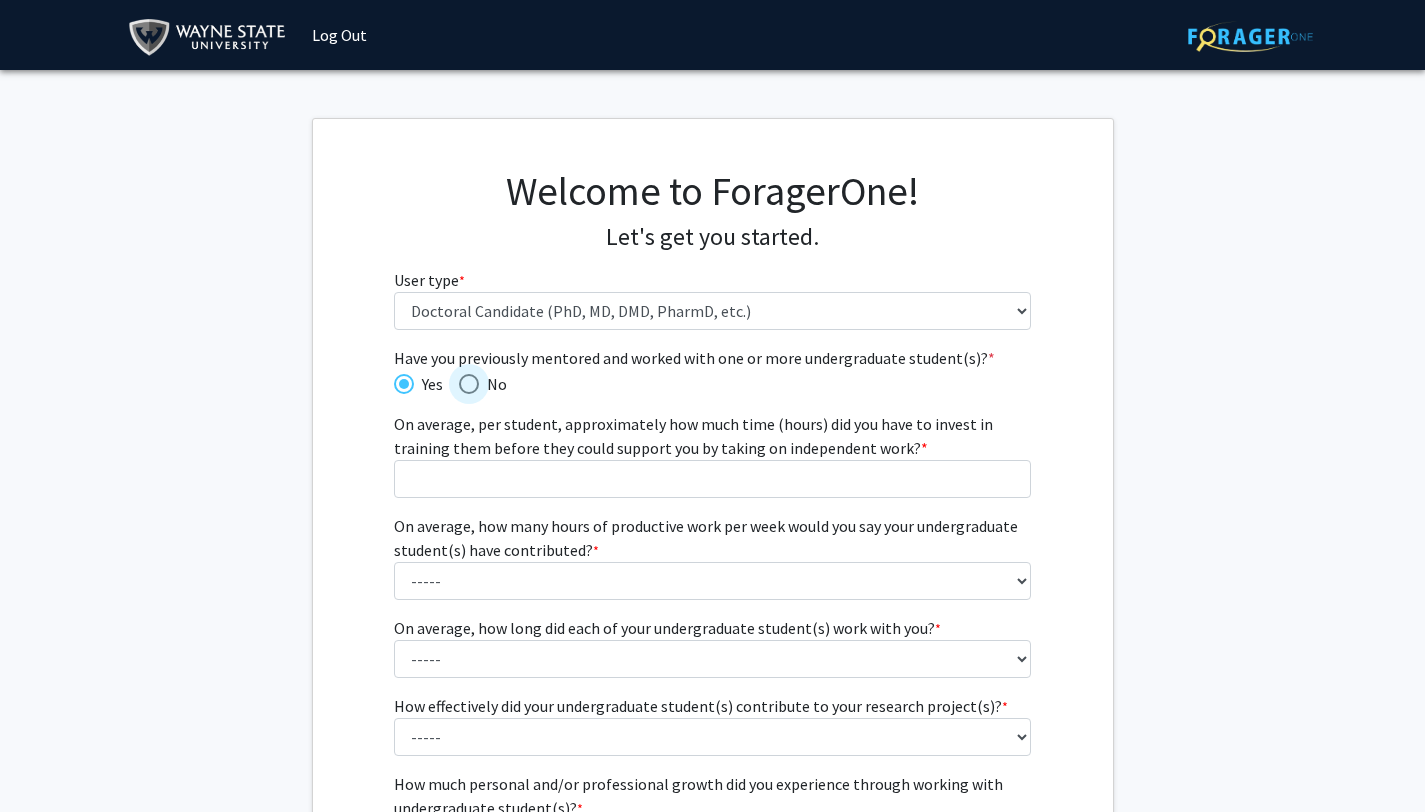 click at bounding box center (469, 384) 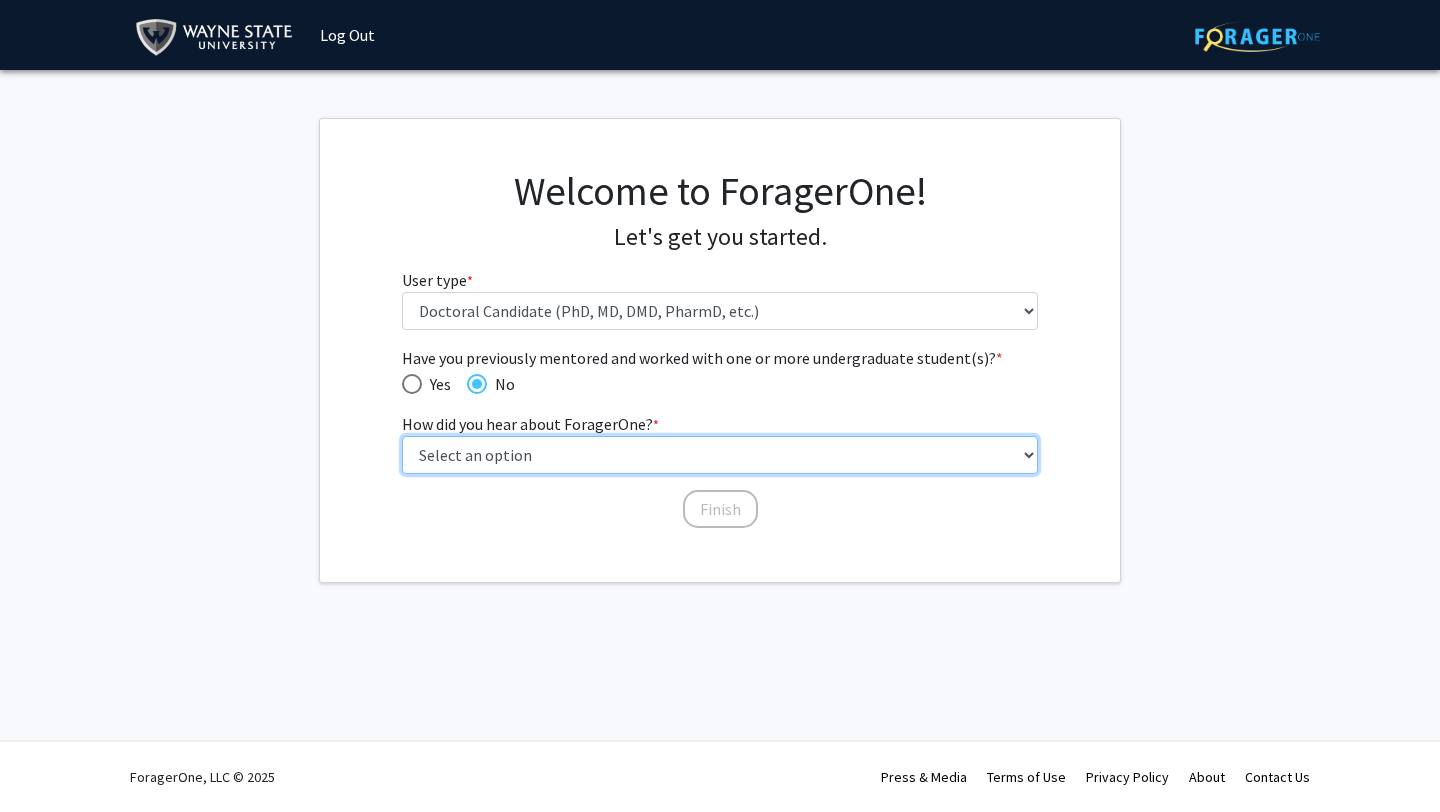 click on "Select an option  Peer/student recommendation   Faculty/staff recommendation   University website   University email or newsletter   Other" at bounding box center (720, 455) 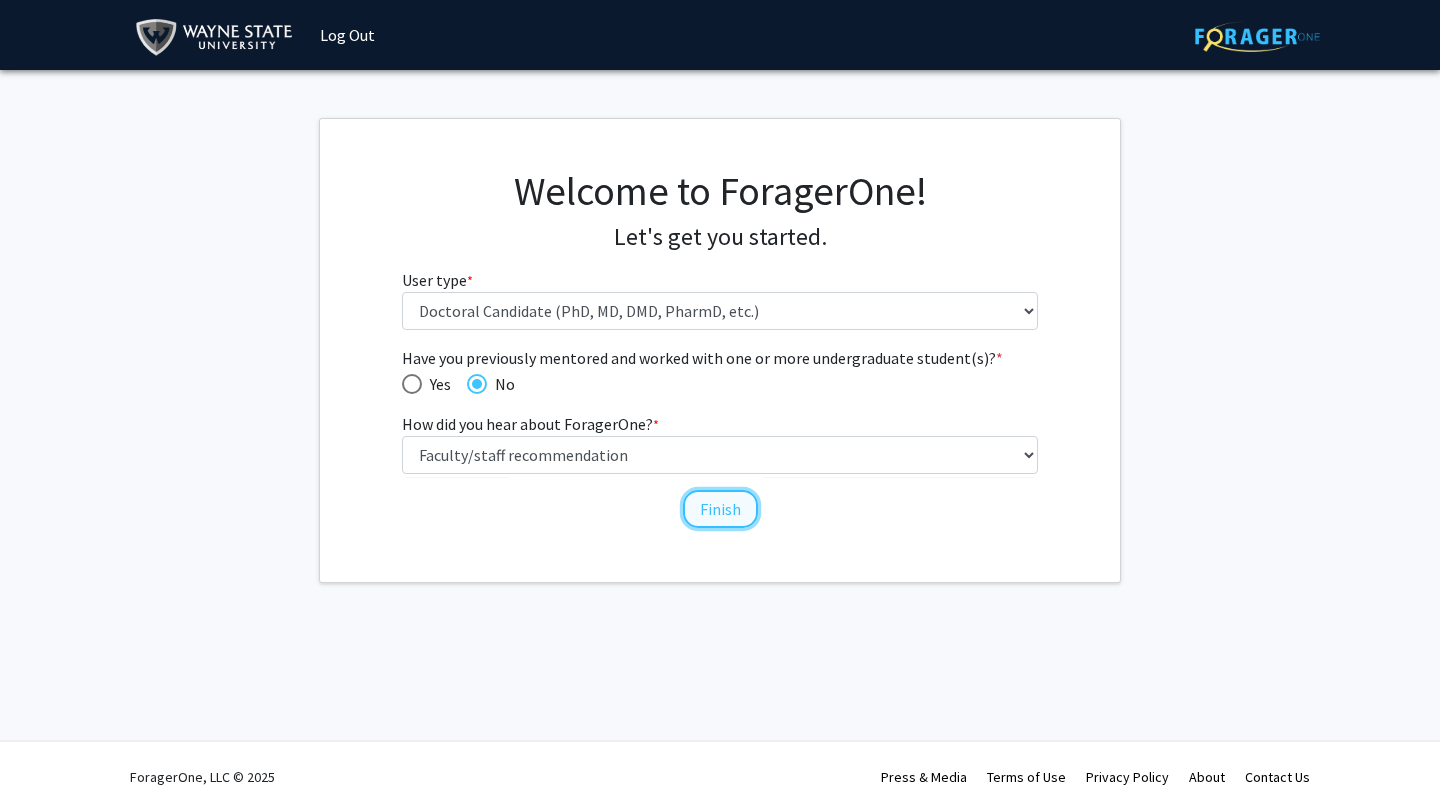 click on "Finish" 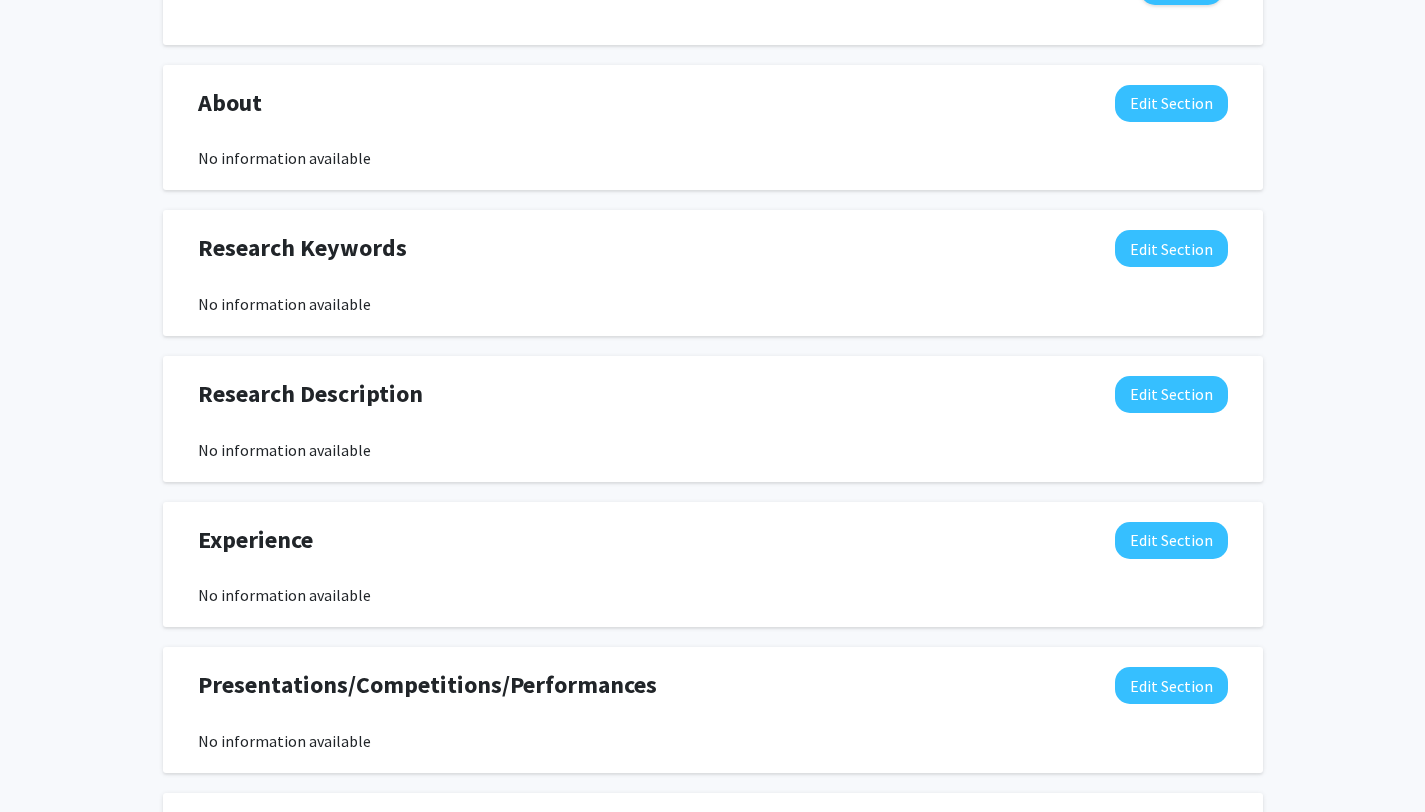 scroll, scrollTop: 0, scrollLeft: 0, axis: both 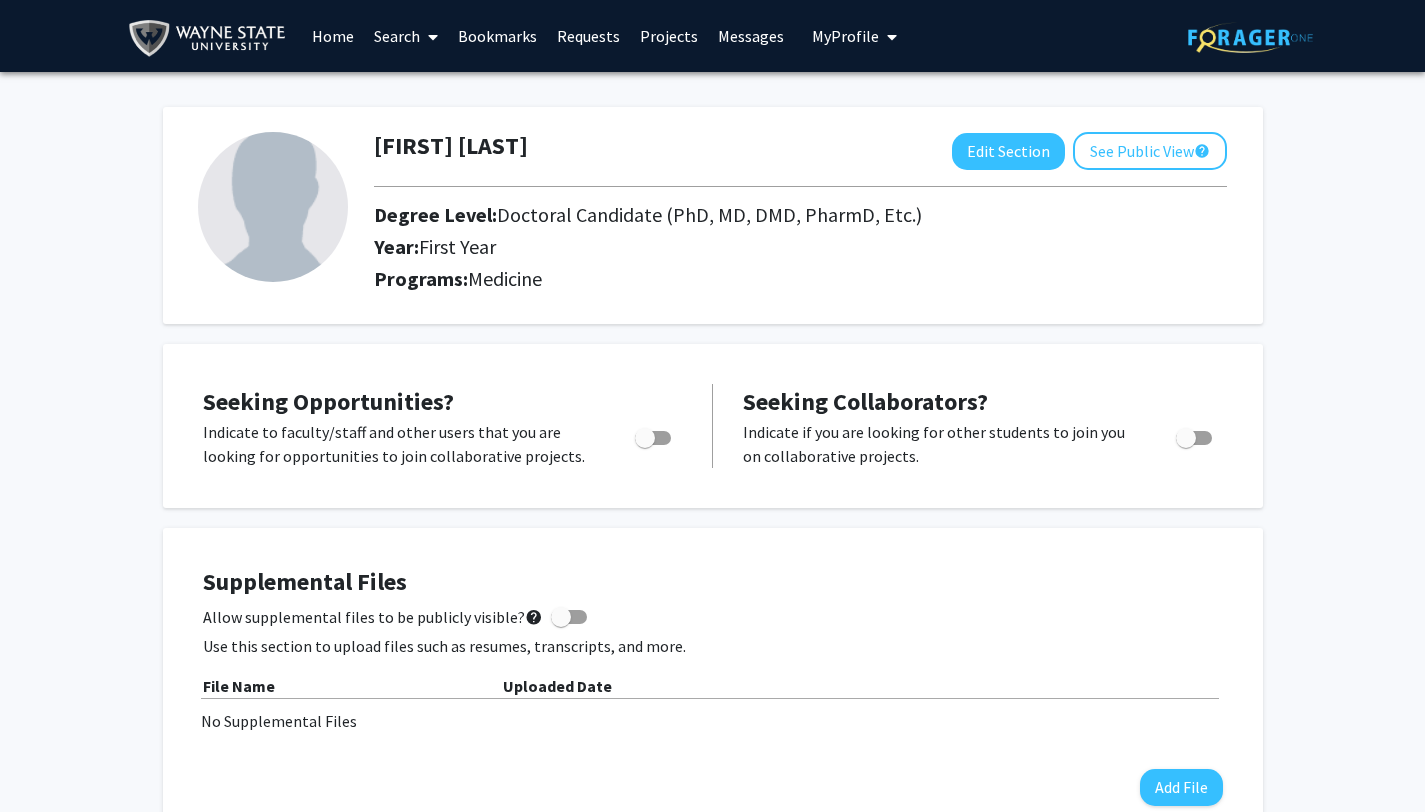 click on "Requests" at bounding box center (588, 36) 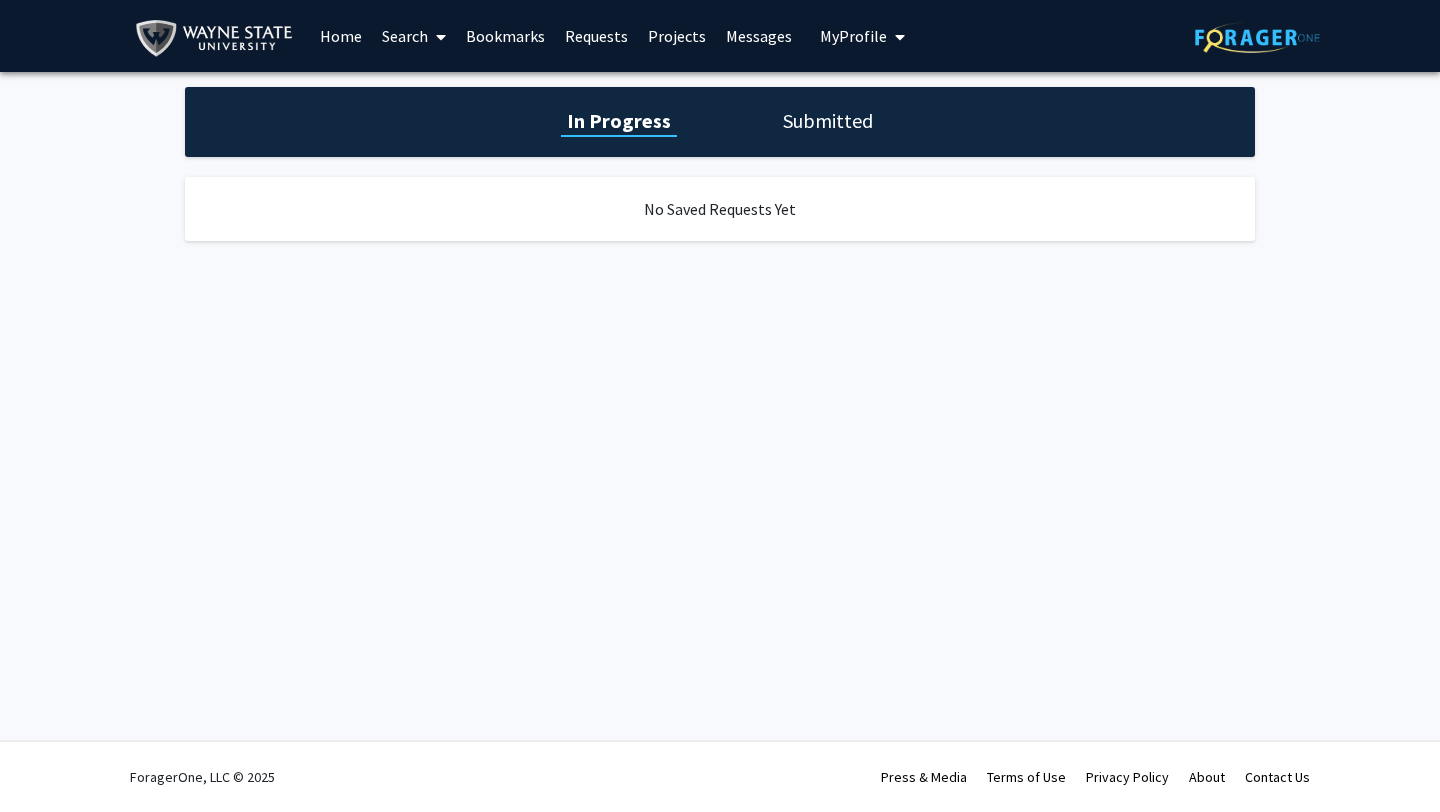 click on "Search" at bounding box center [414, 36] 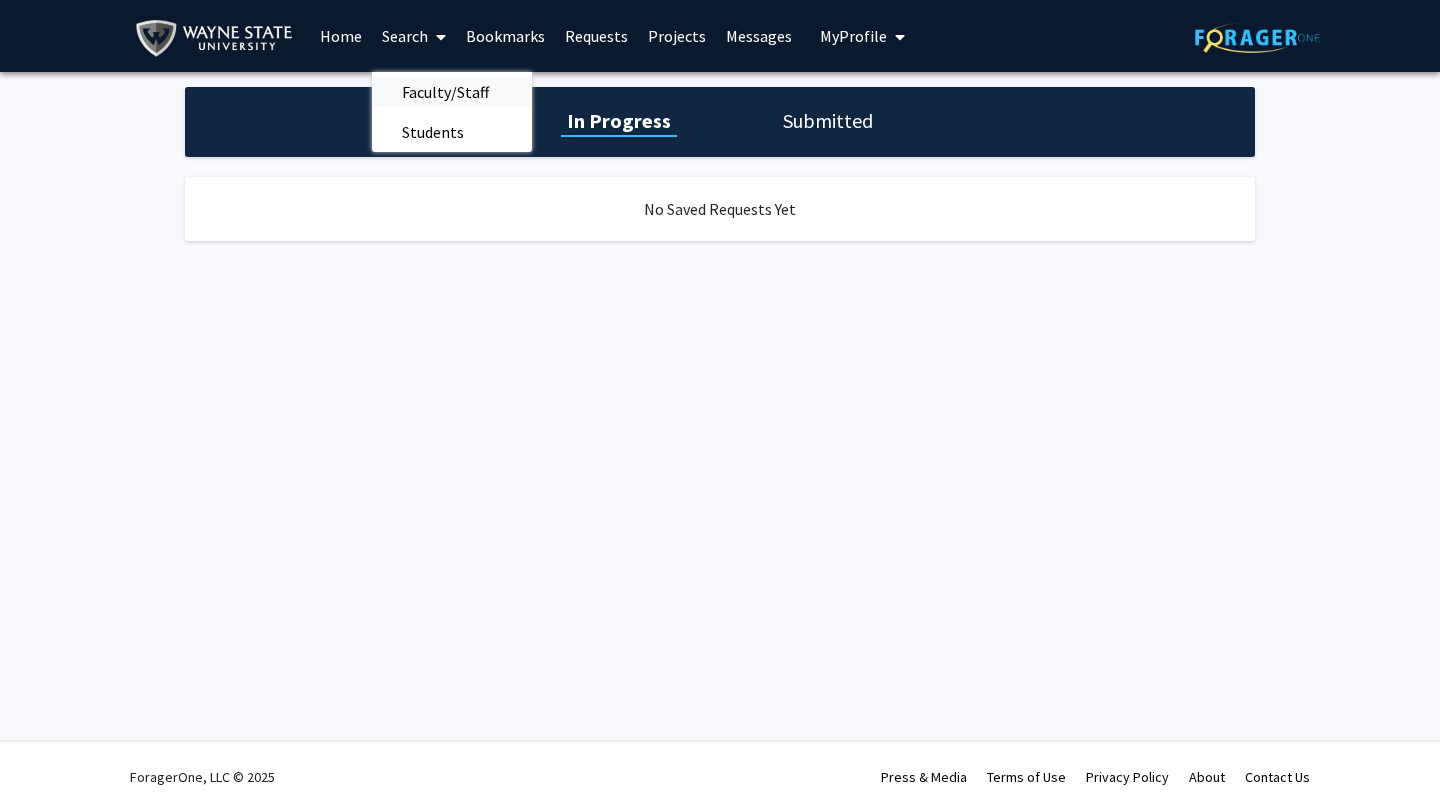 click on "Faculty/Staff" at bounding box center (445, 92) 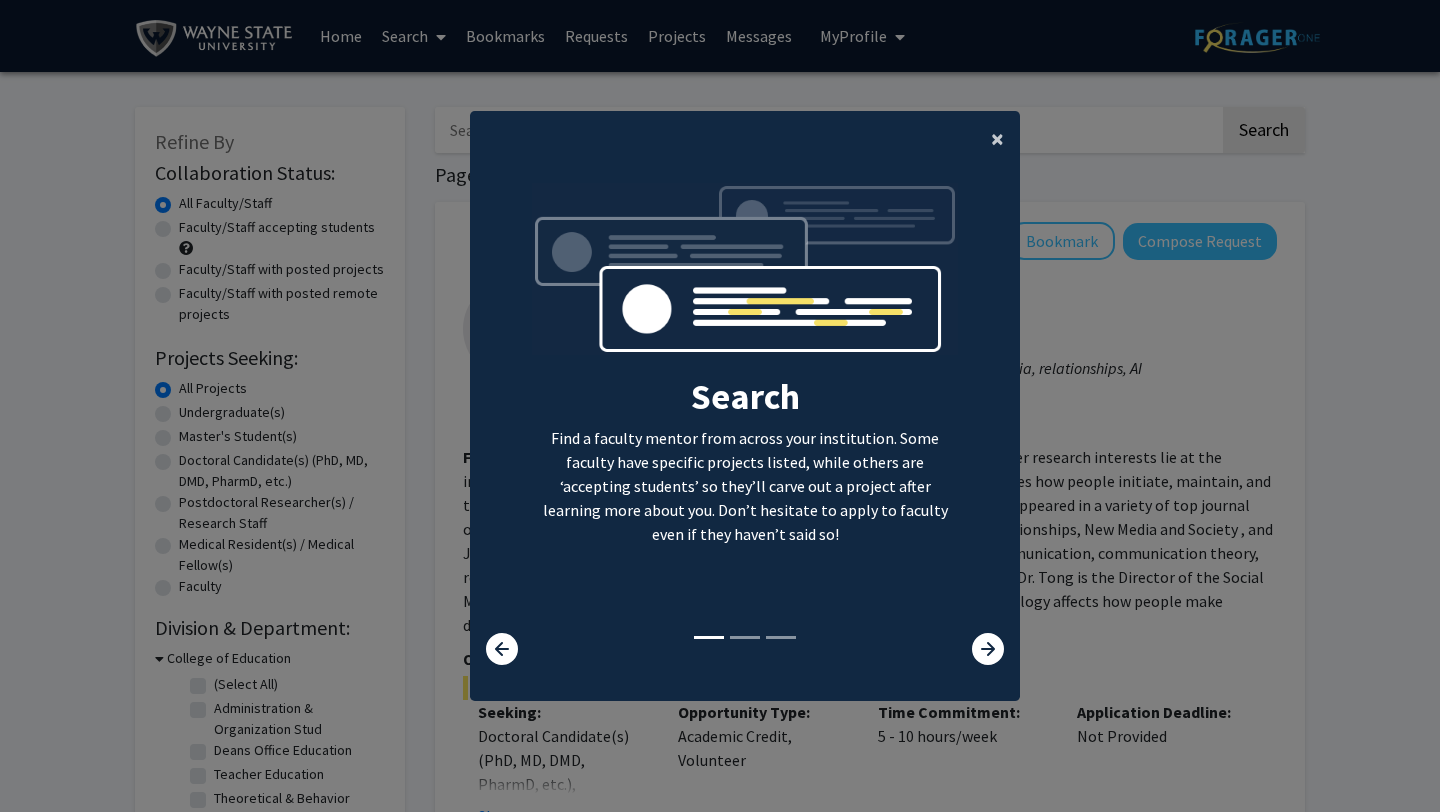 click on "×" 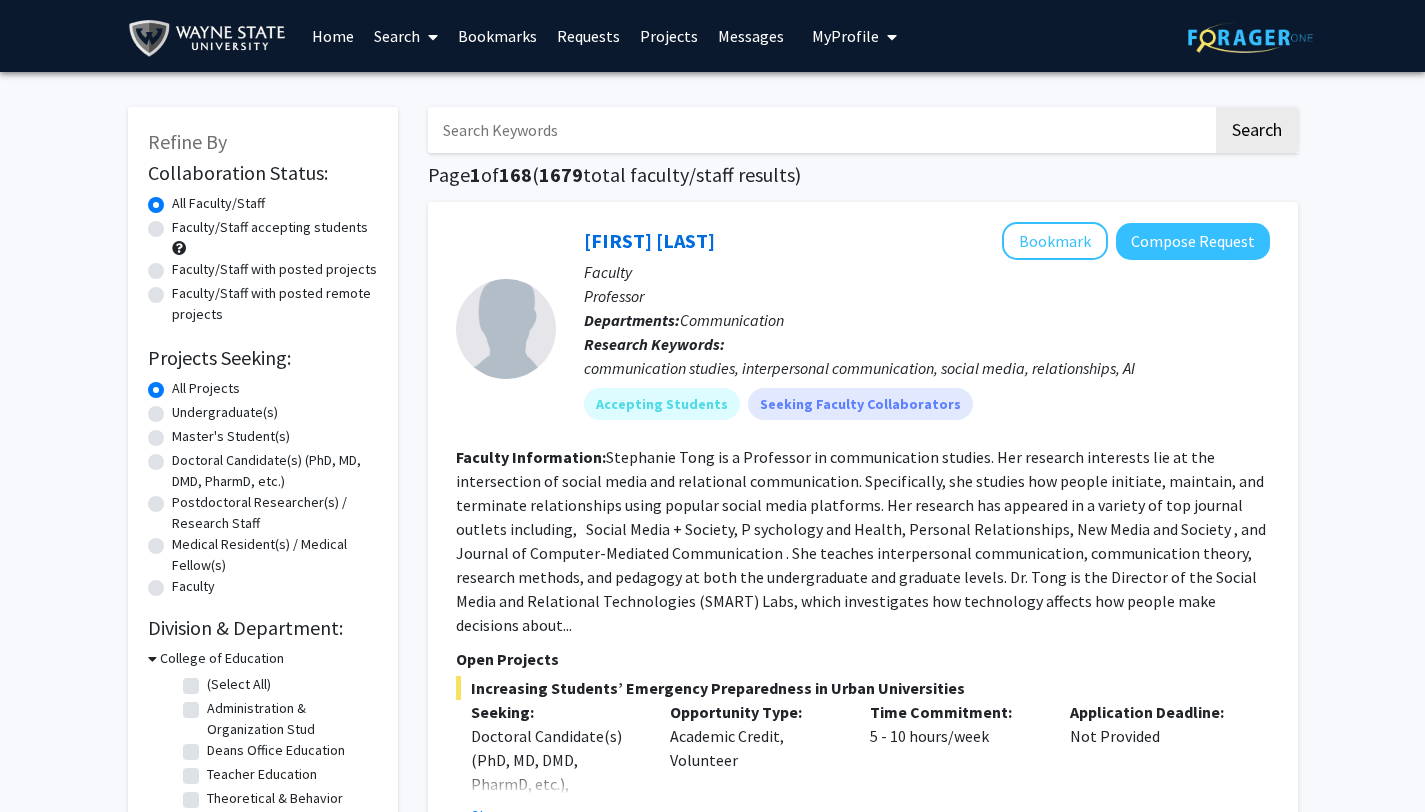 click on "Doctoral Candidate(s) (PhD, MD, DMD, PharmD, etc.)" 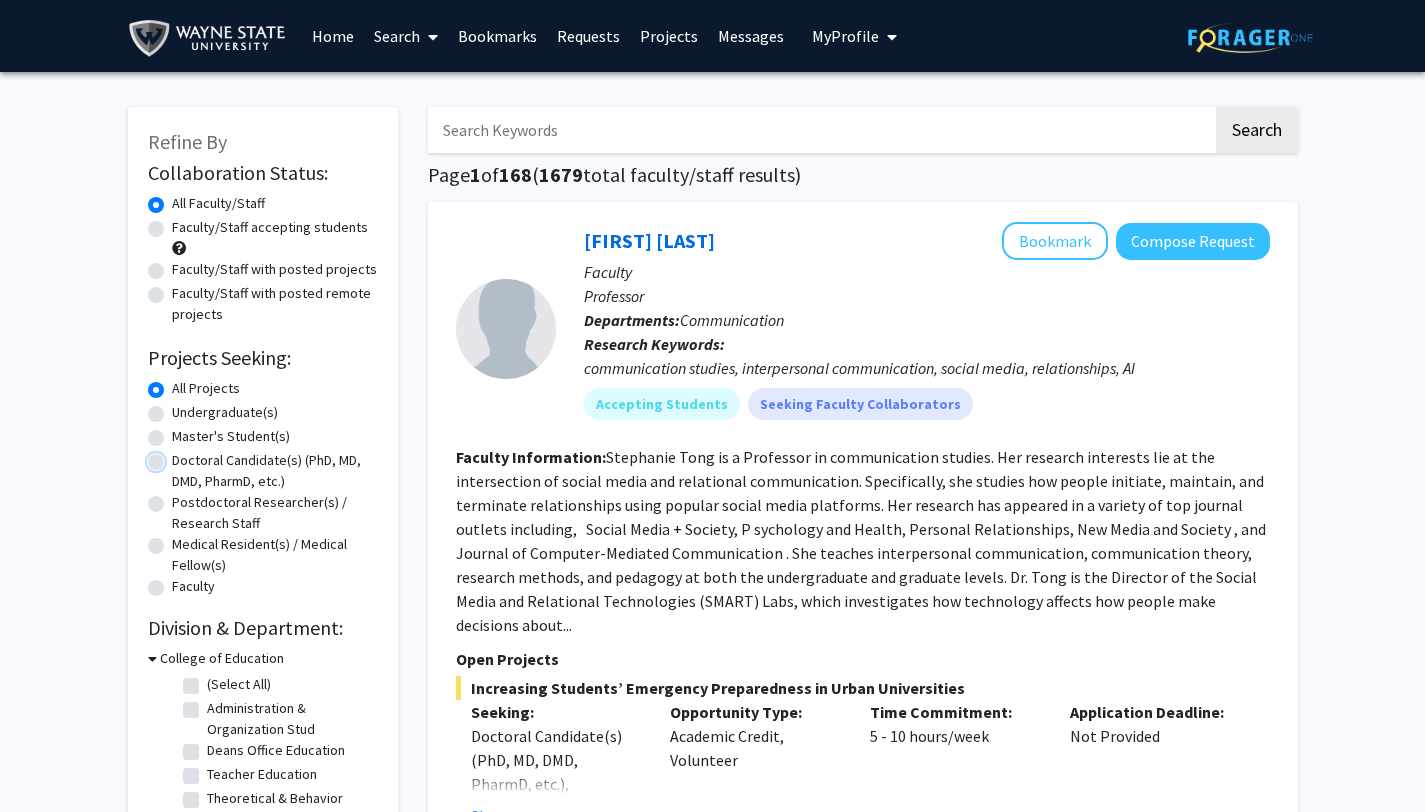 click on "Doctoral Candidate(s) (PhD, MD, DMD, PharmD, etc.)" at bounding box center [178, 456] 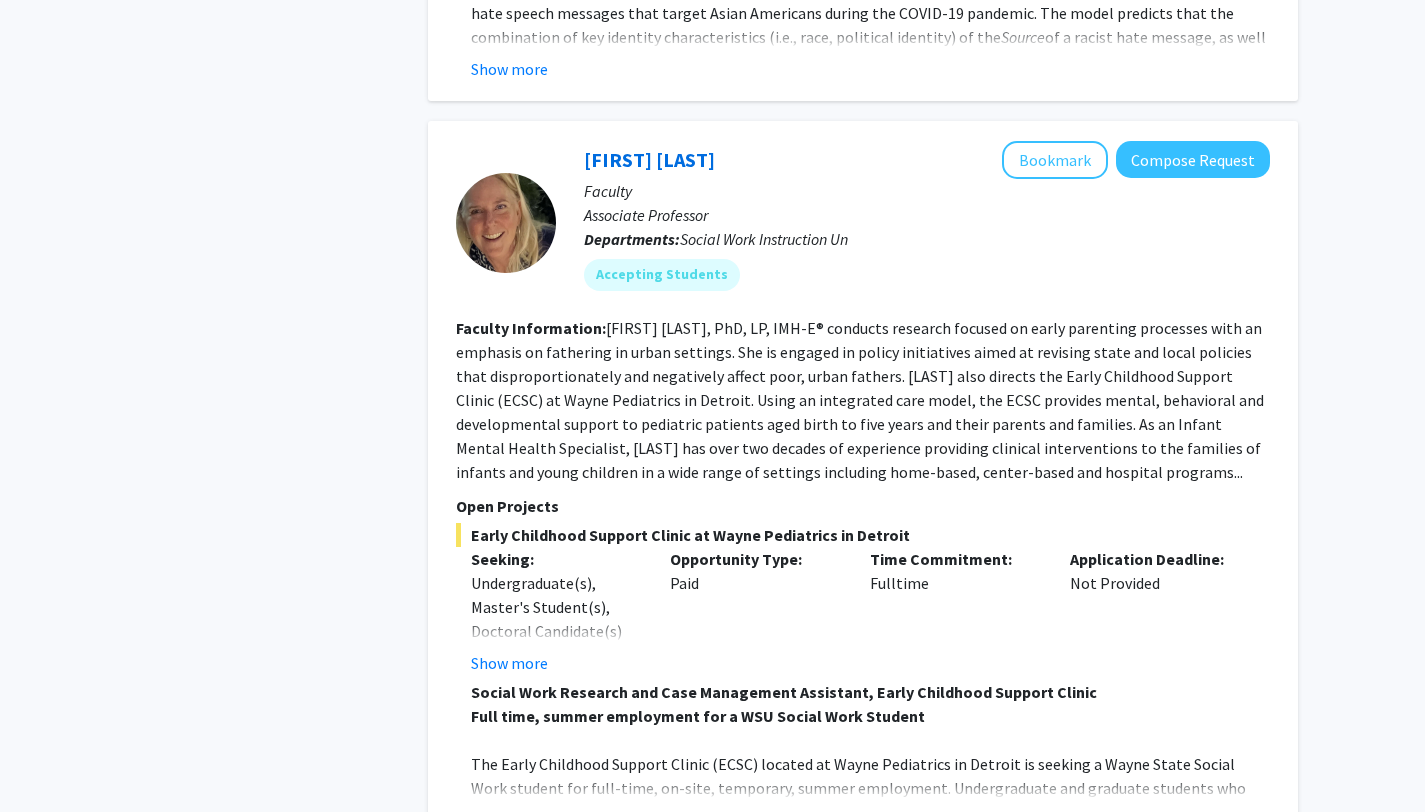 scroll, scrollTop: 8906, scrollLeft: 0, axis: vertical 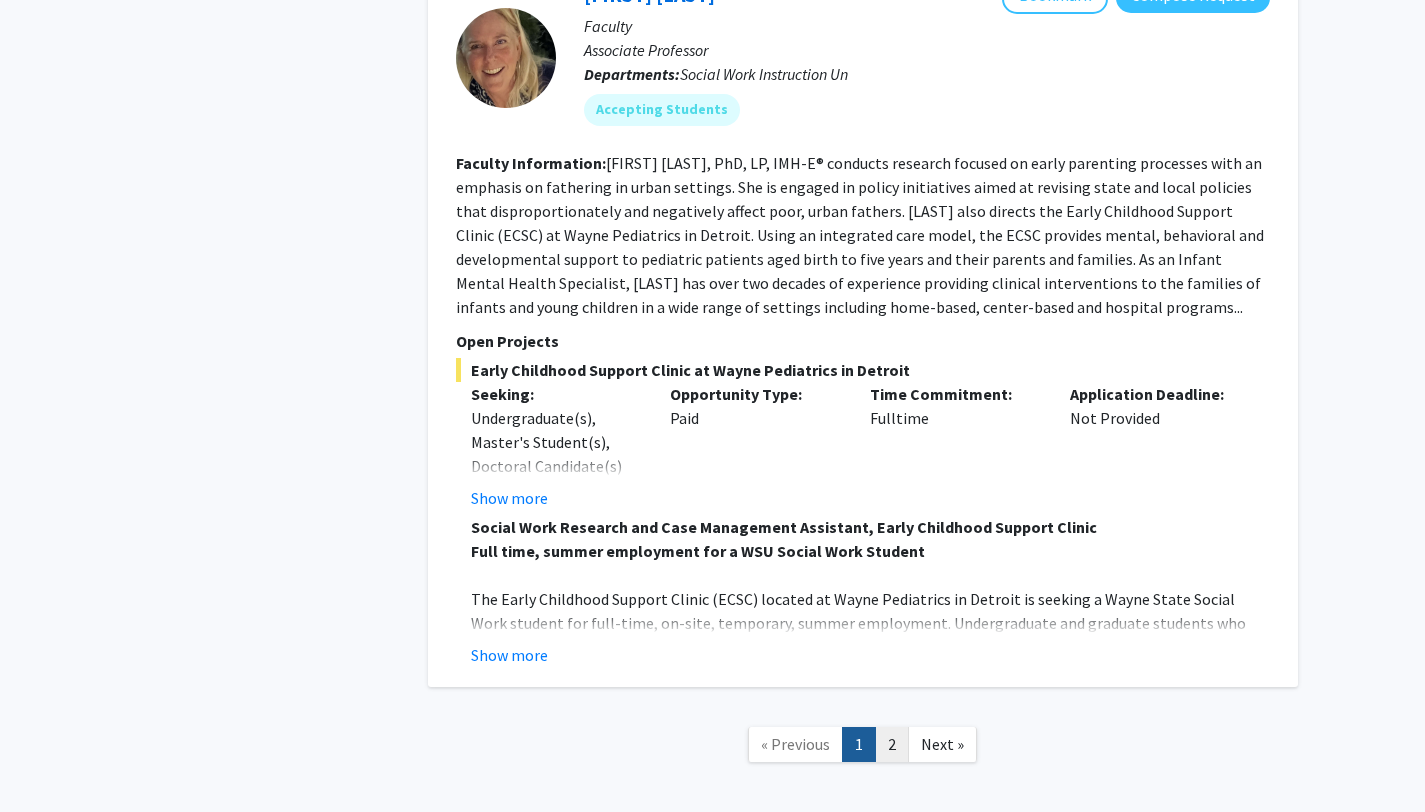 click on "2" 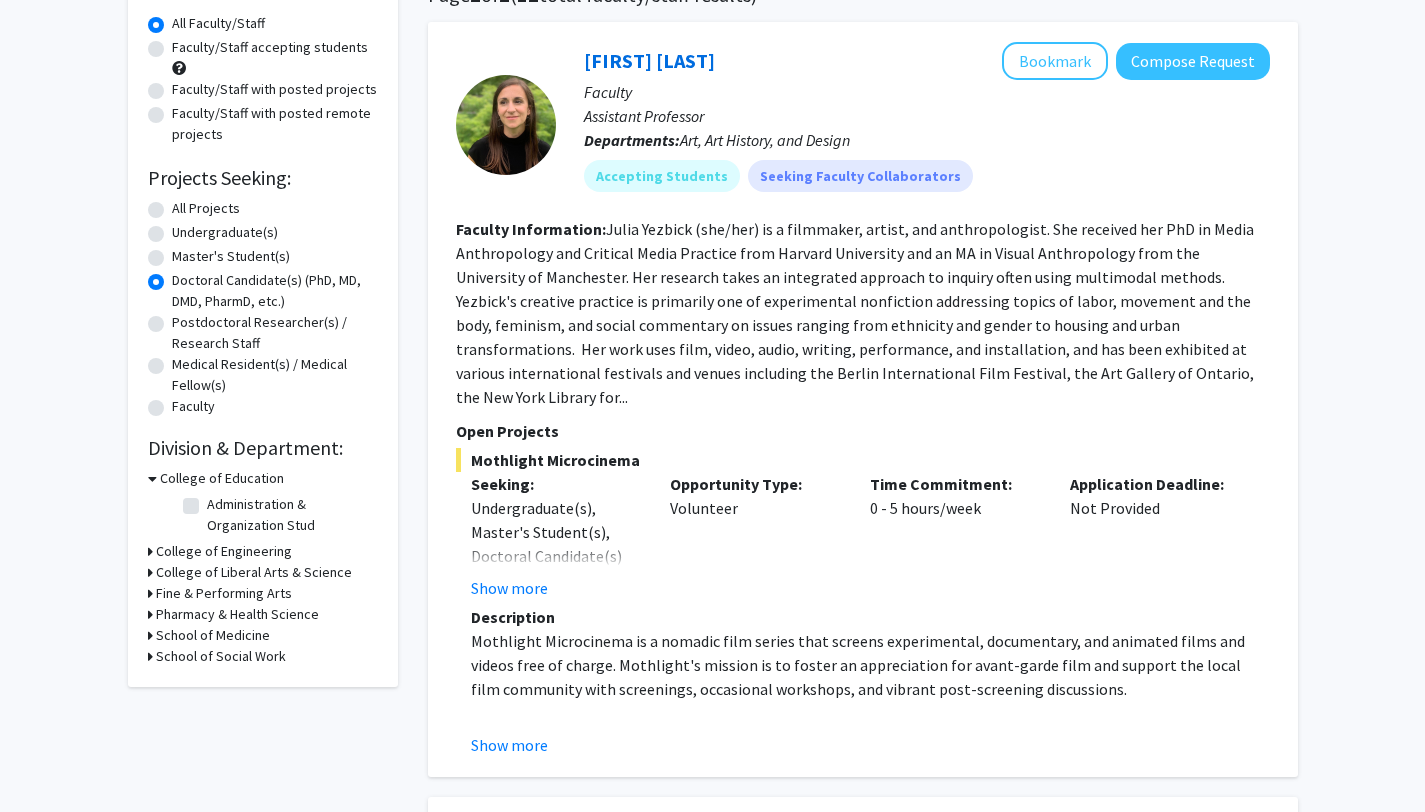scroll, scrollTop: 0, scrollLeft: 0, axis: both 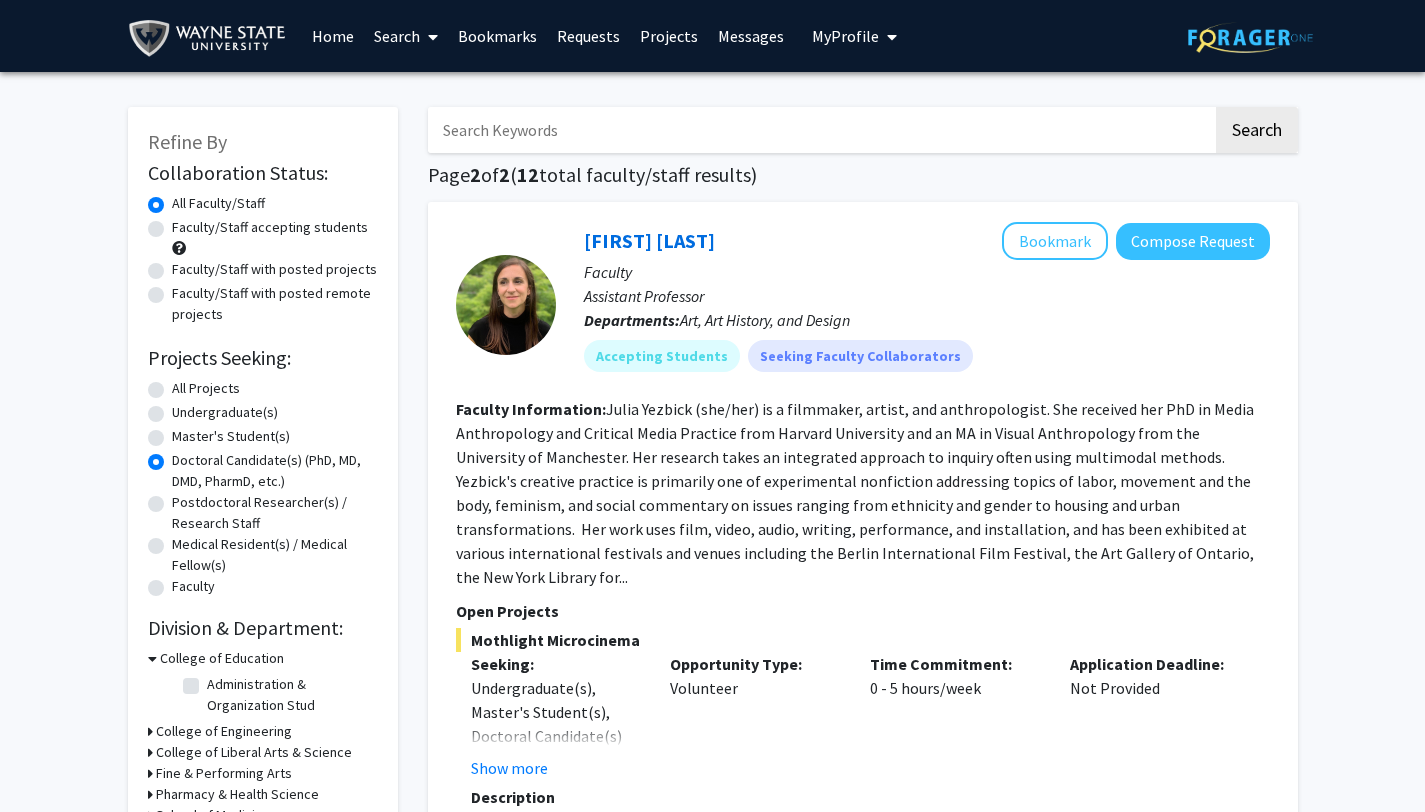 click on "Master's Student(s)" 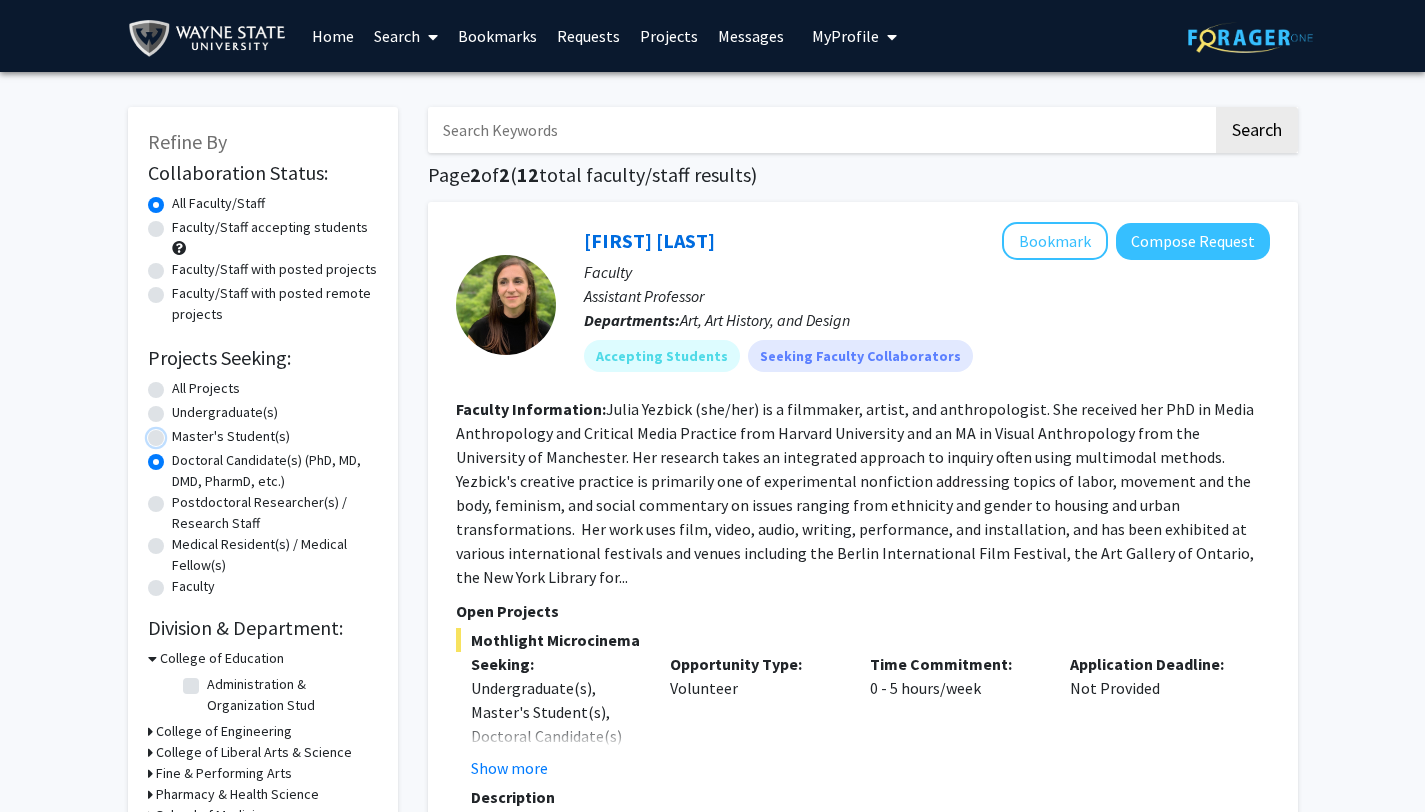 radio on "true" 